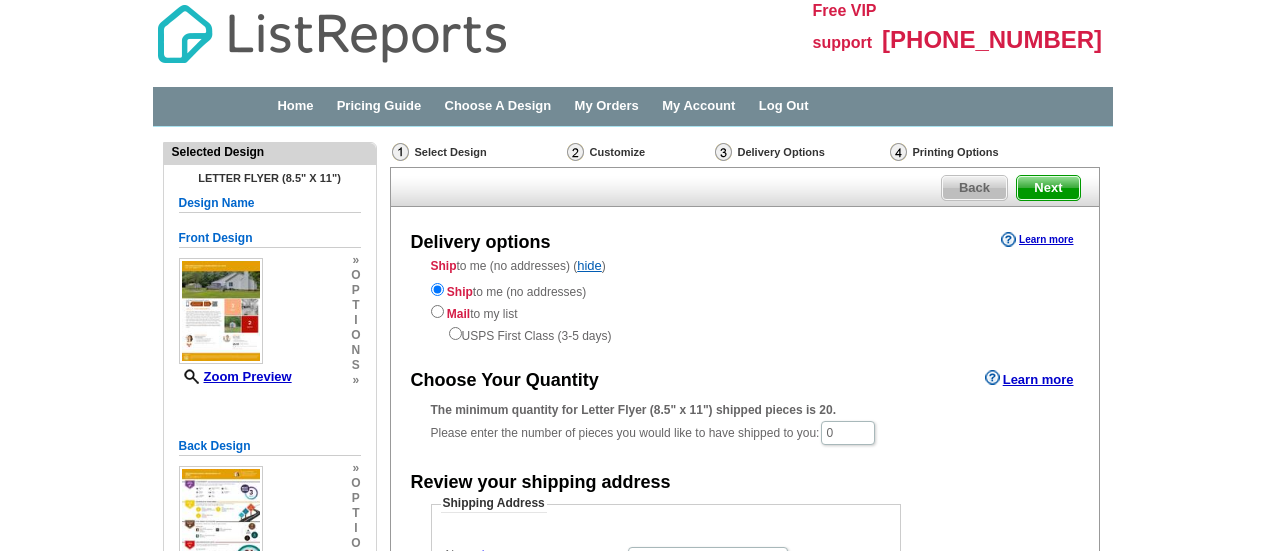 scroll, scrollTop: 0, scrollLeft: 0, axis: both 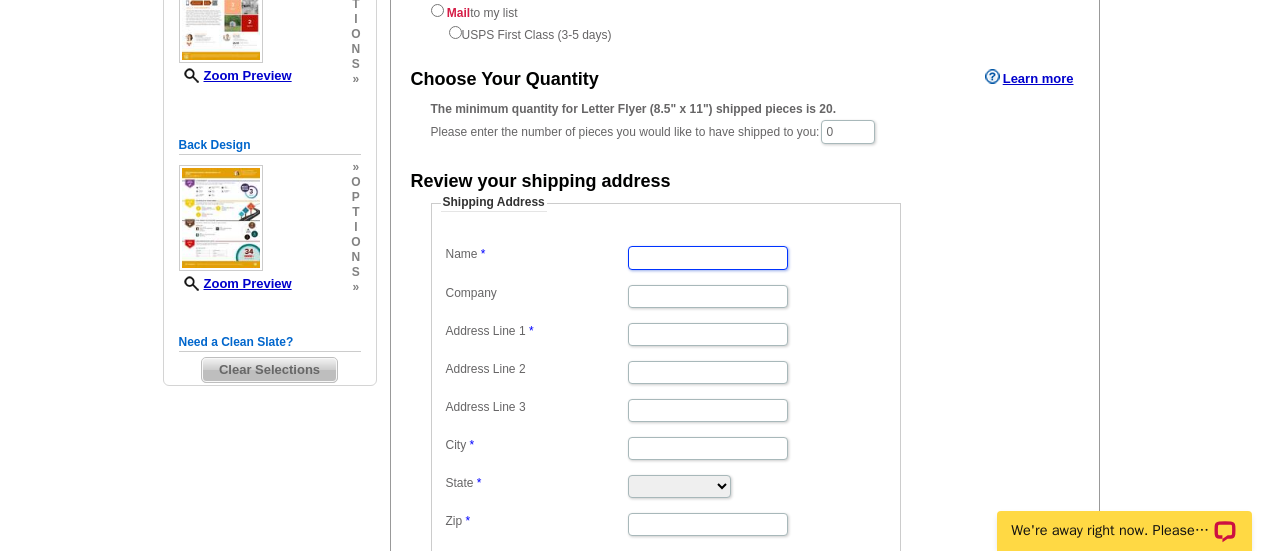 click on "Name" at bounding box center (708, 257) 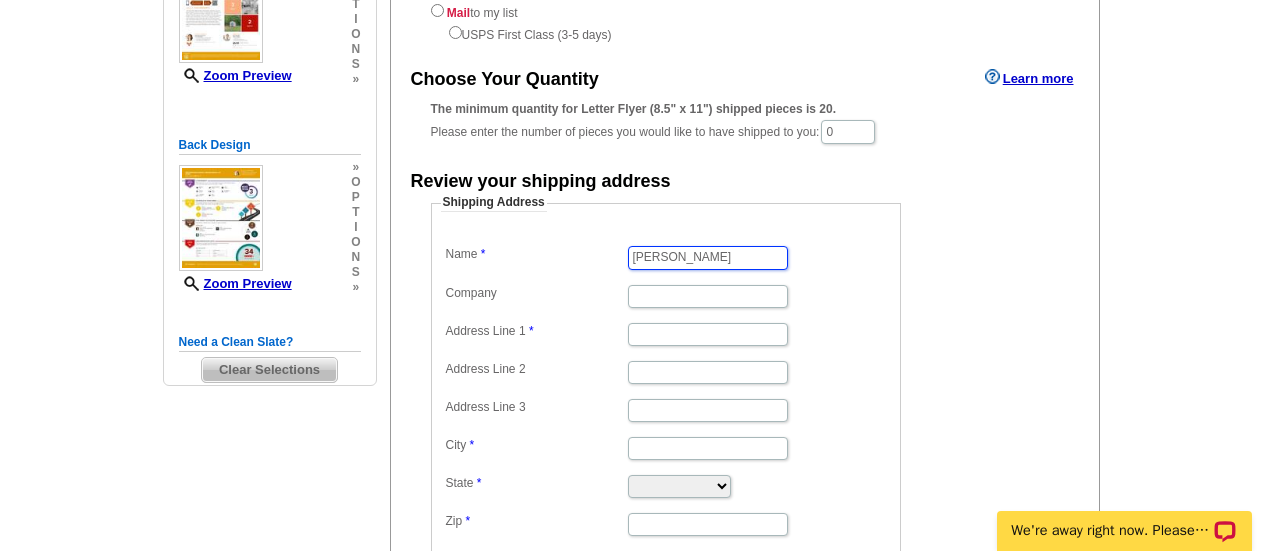 type on "[STREET_ADDRESS]" 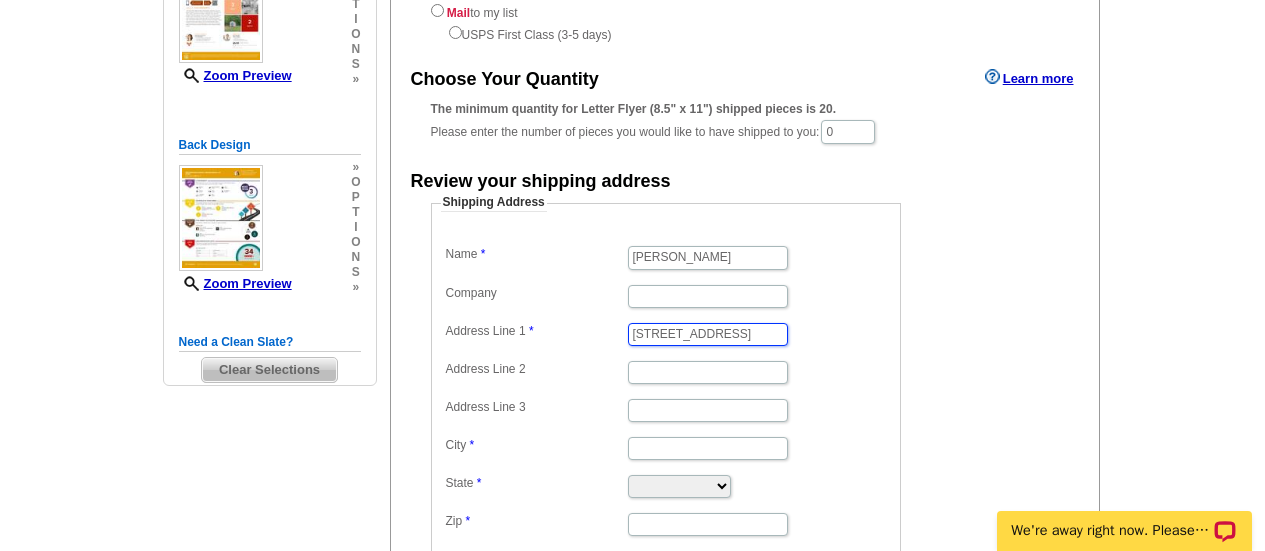 type on "[GEOGRAPHIC_DATA]" 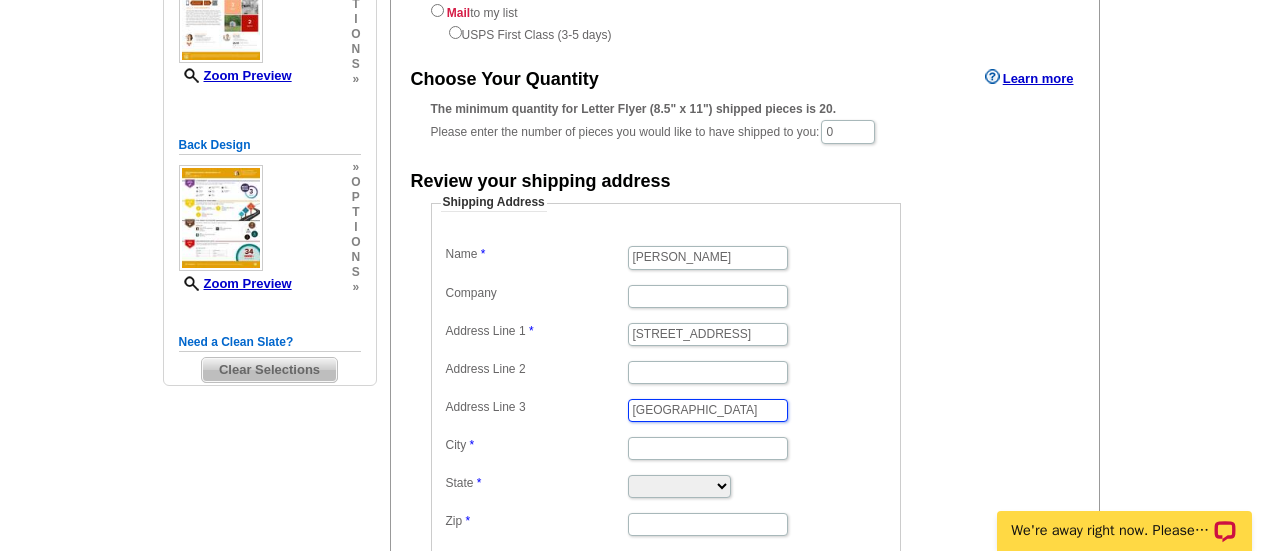 type on "[GEOGRAPHIC_DATA]" 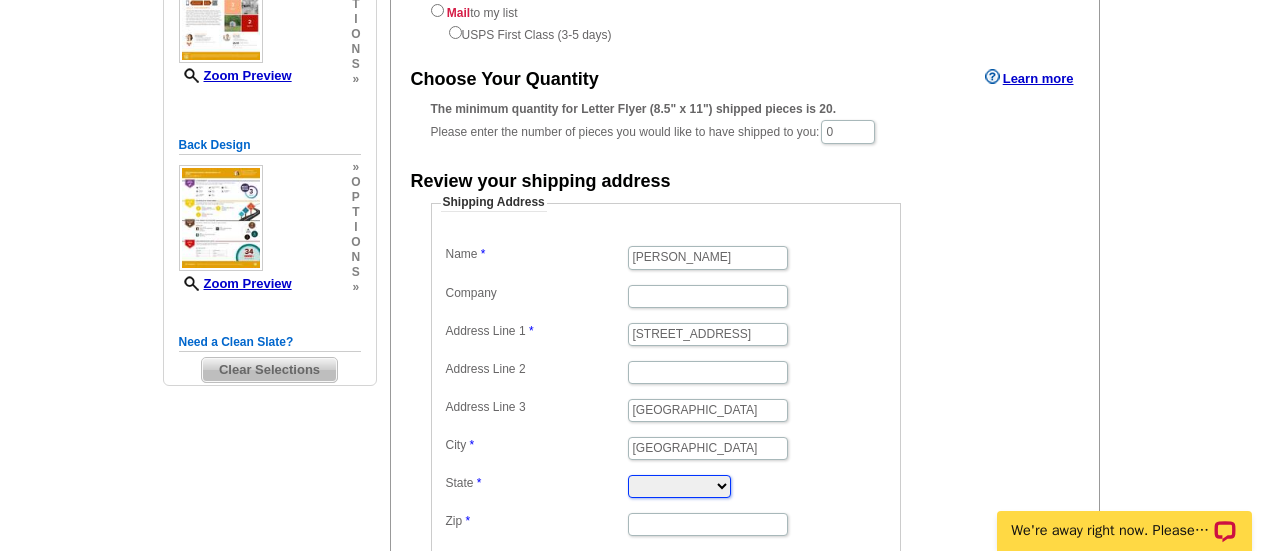select on "VA" 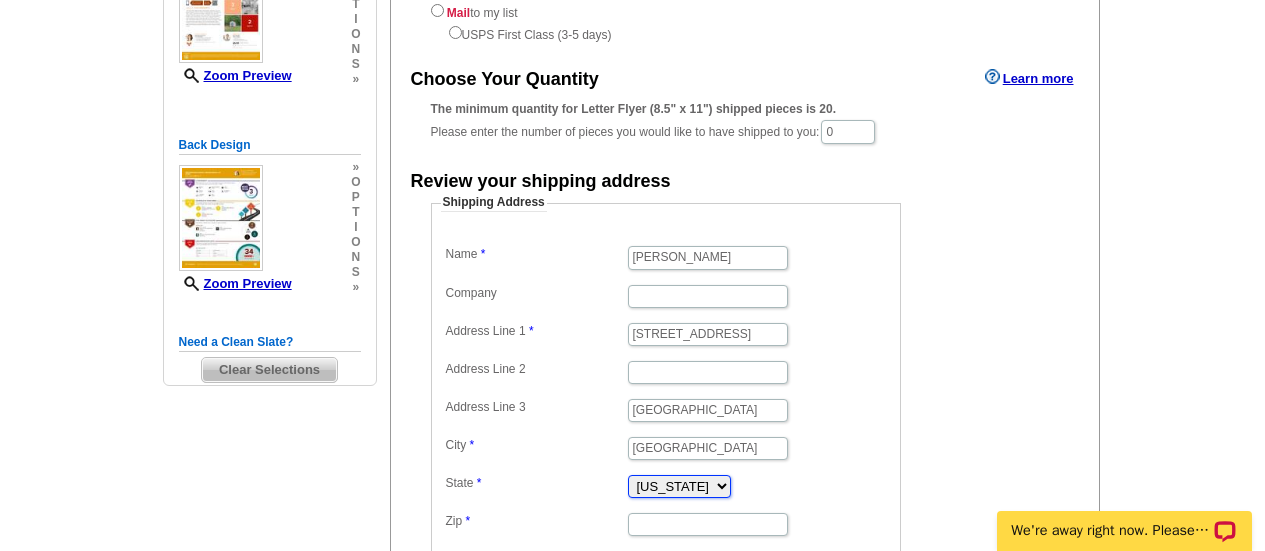 type on "23503" 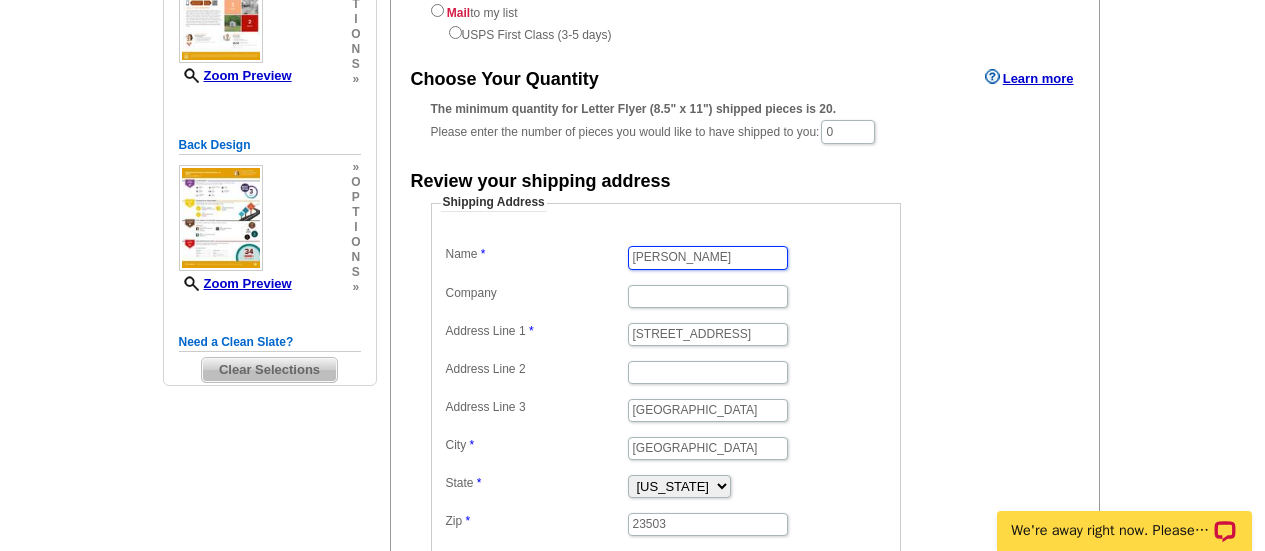 scroll, scrollTop: 0, scrollLeft: 0, axis: both 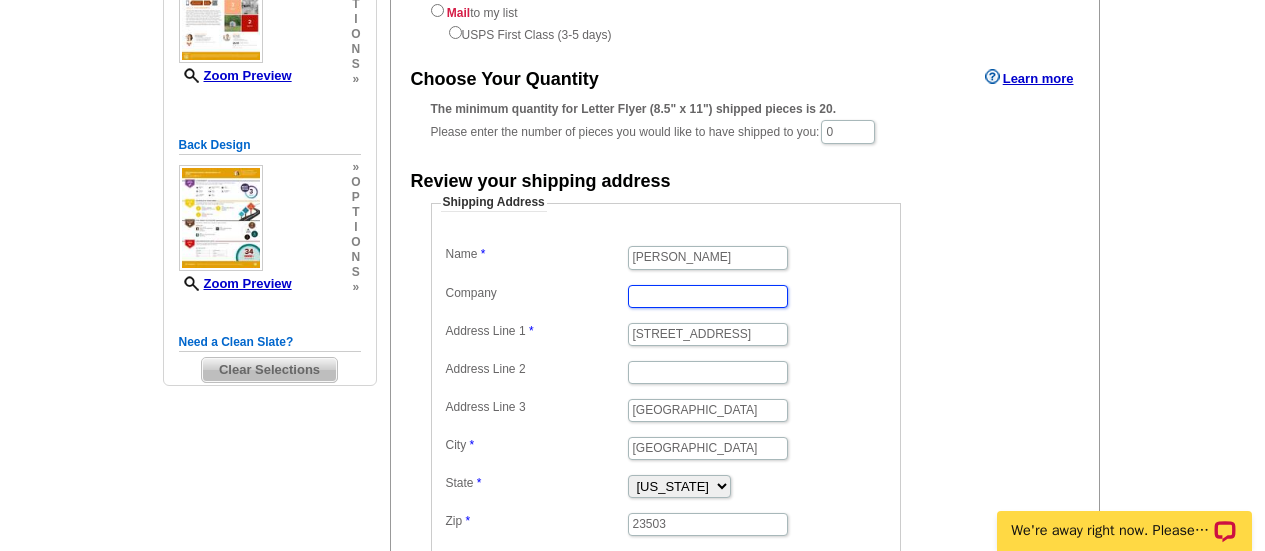 click on "Company" at bounding box center (708, 296) 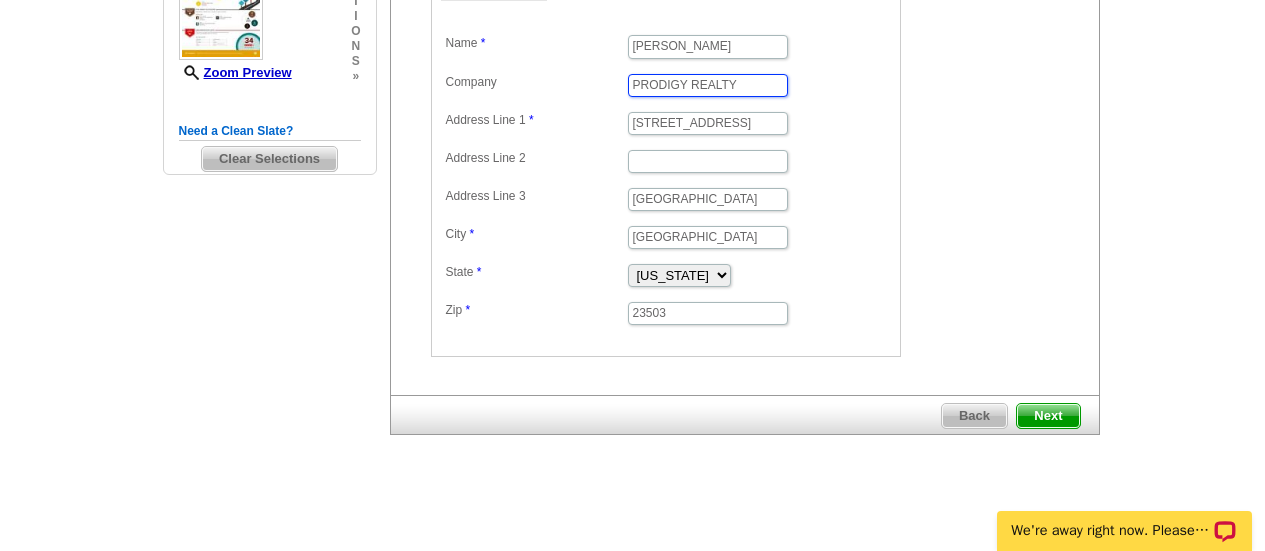 scroll, scrollTop: 514, scrollLeft: 0, axis: vertical 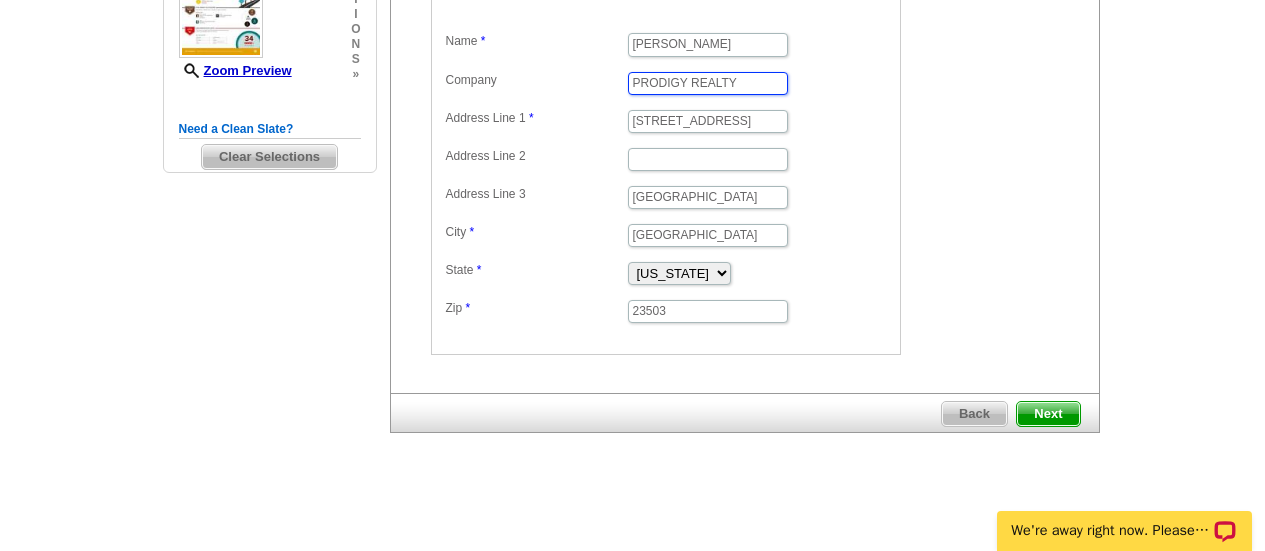 type on "PRODIGY REALTY" 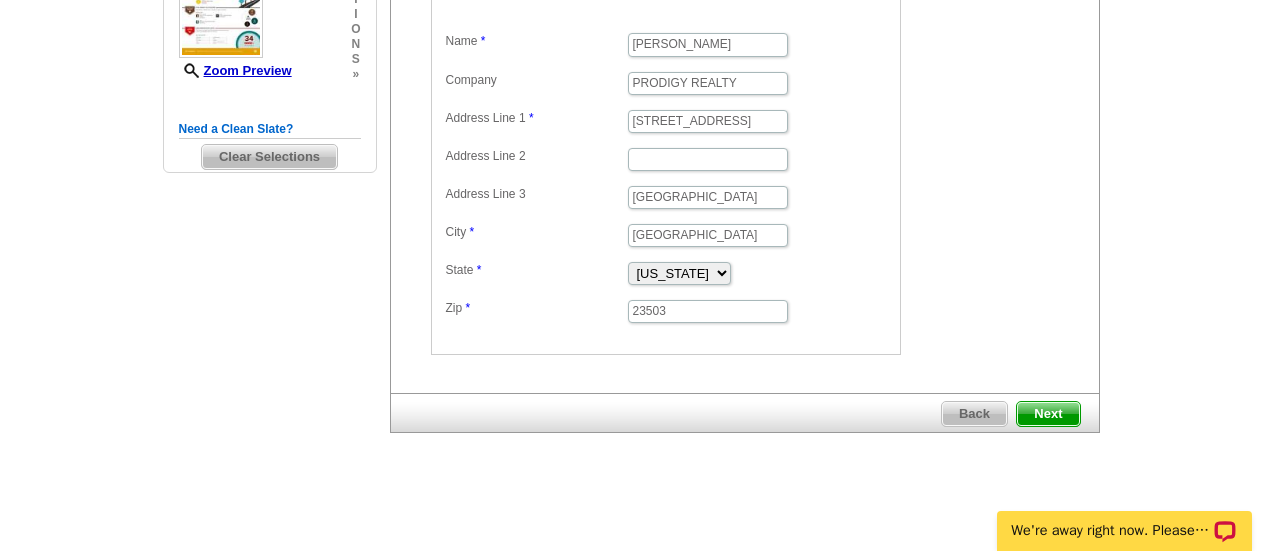 click on "Next" at bounding box center (1048, 414) 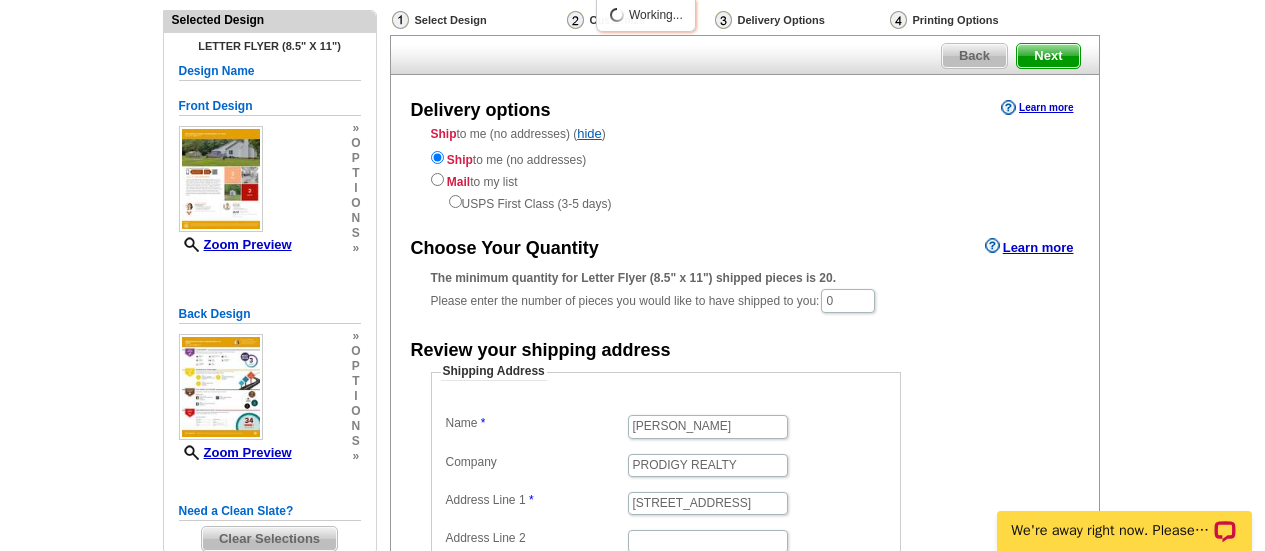 scroll, scrollTop: 120, scrollLeft: 0, axis: vertical 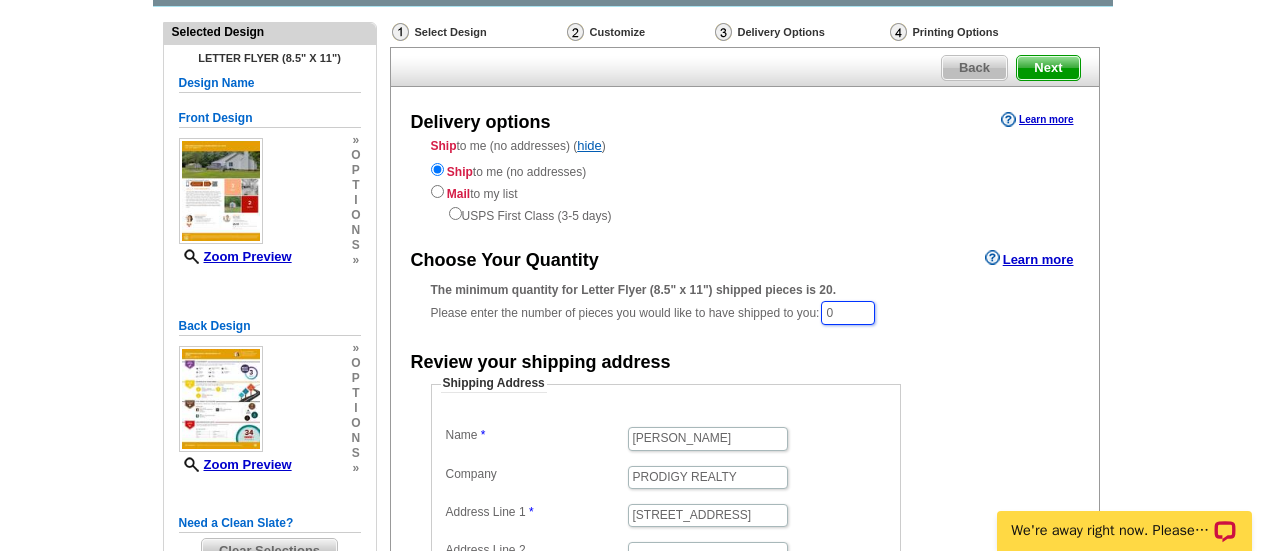 click on "0" at bounding box center [848, 313] 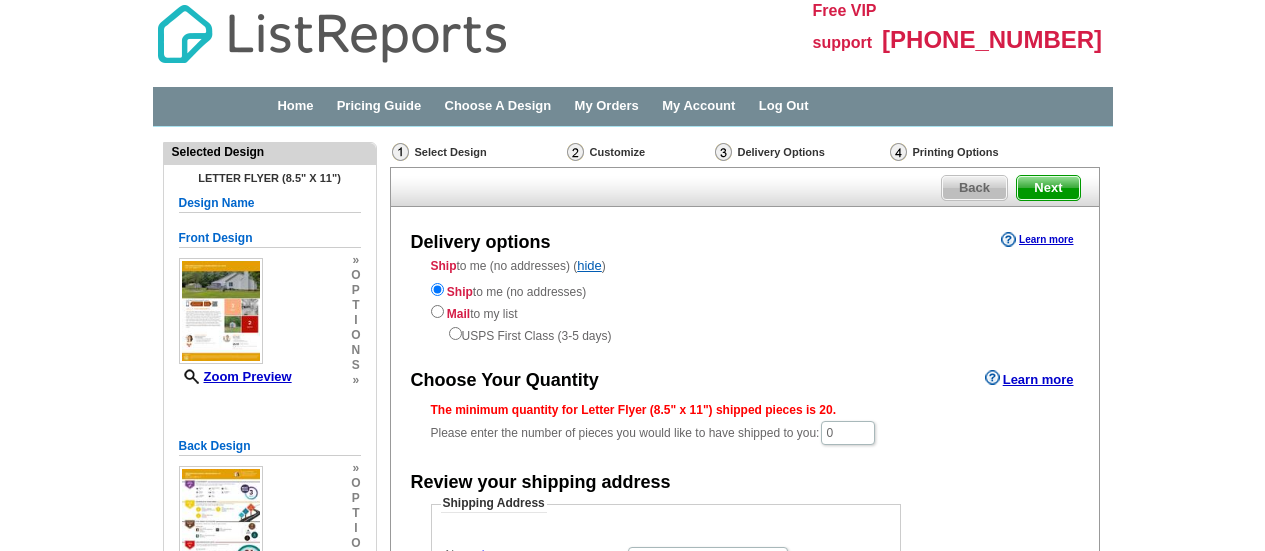 scroll, scrollTop: 0, scrollLeft: 0, axis: both 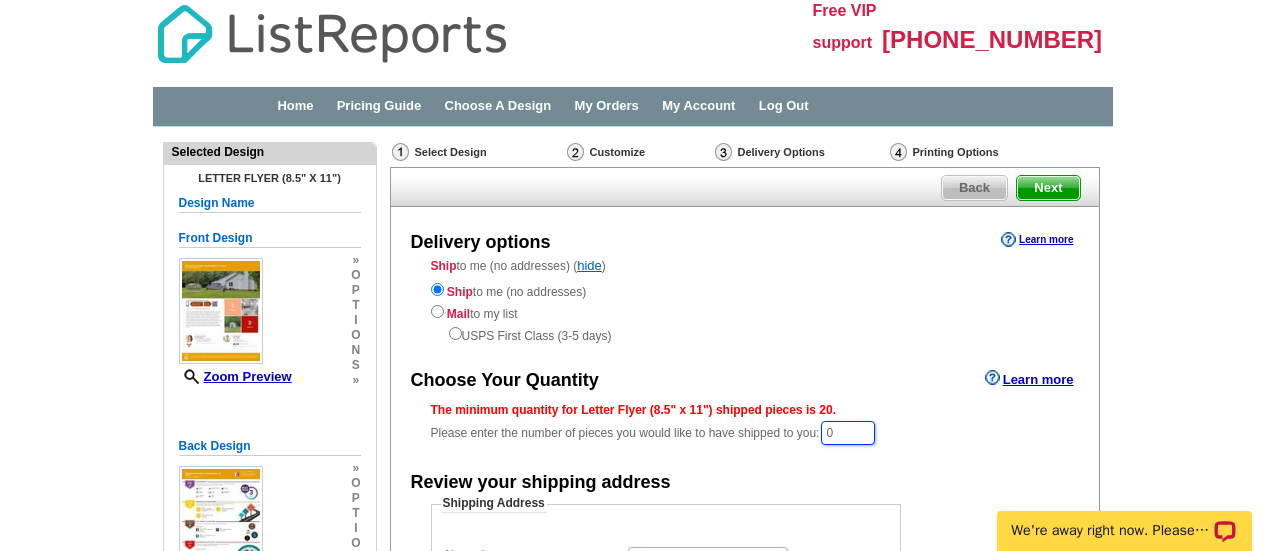 click on "0" at bounding box center (848, 433) 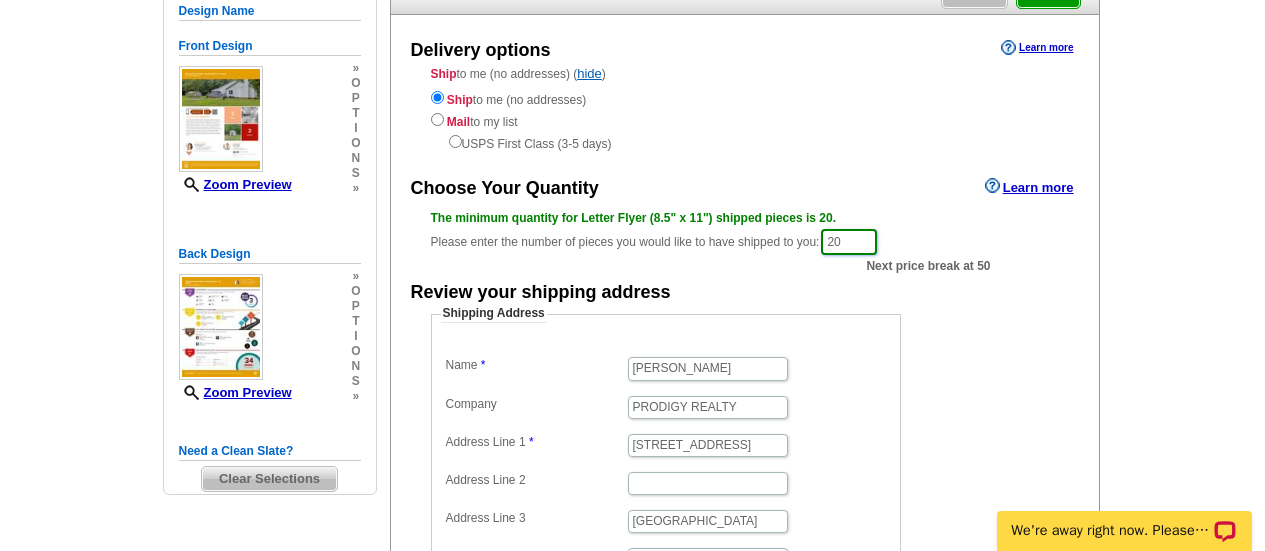 scroll, scrollTop: 193, scrollLeft: 0, axis: vertical 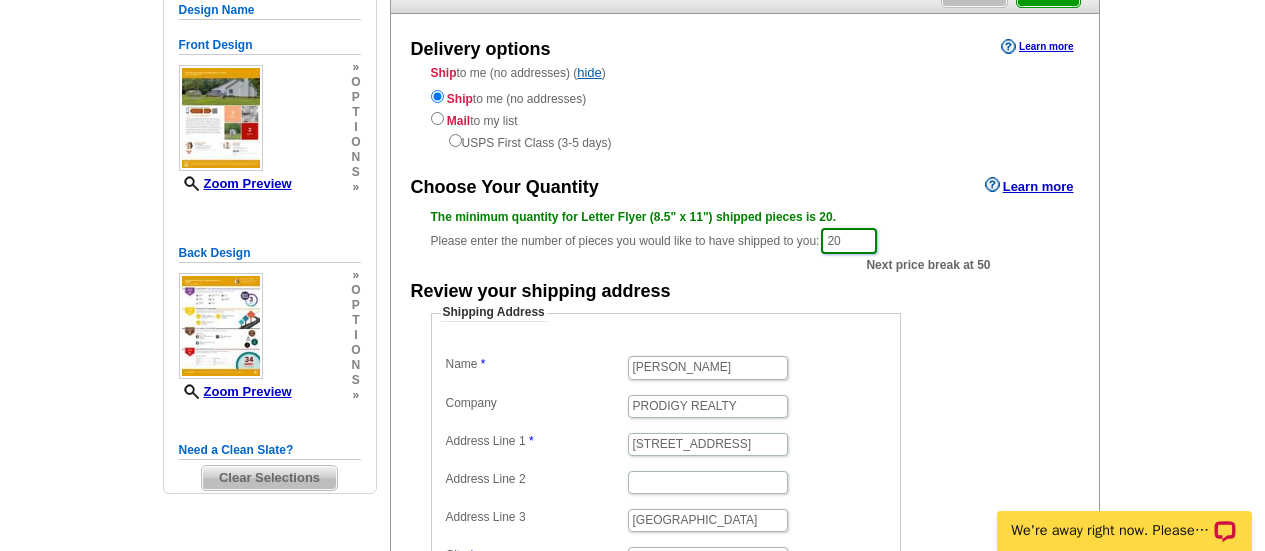 type on "20" 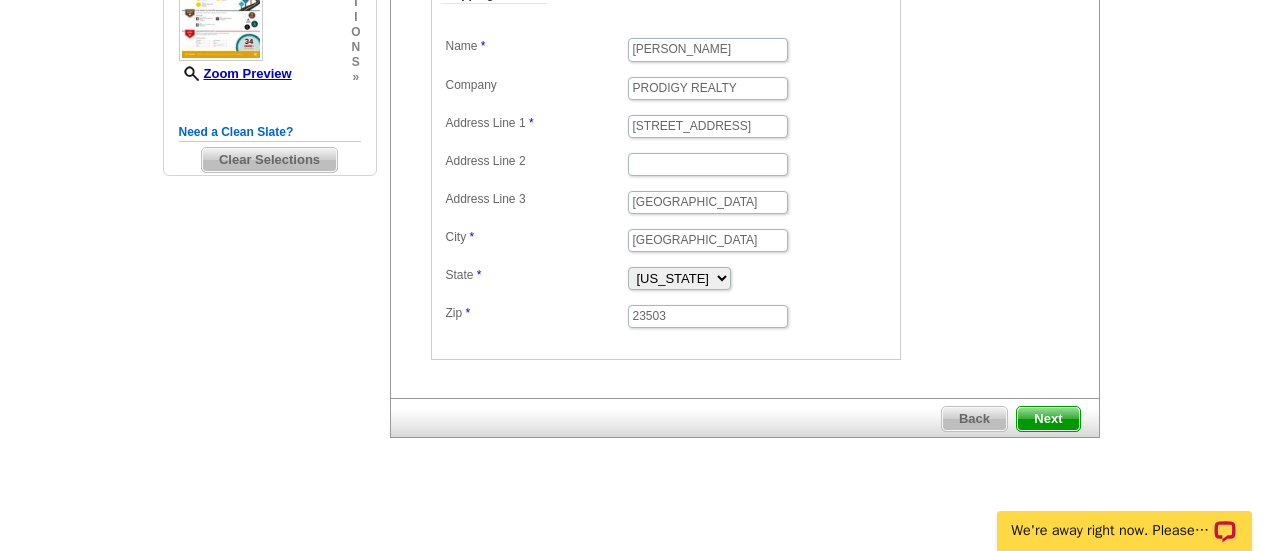 scroll, scrollTop: 516, scrollLeft: 0, axis: vertical 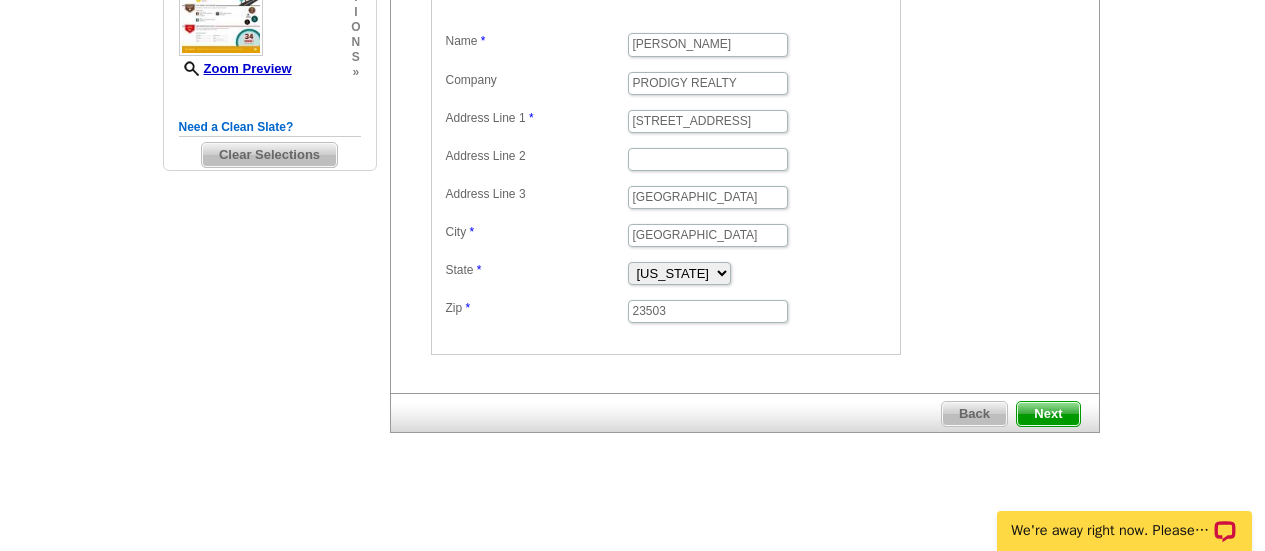 click on "Next" at bounding box center (1048, 414) 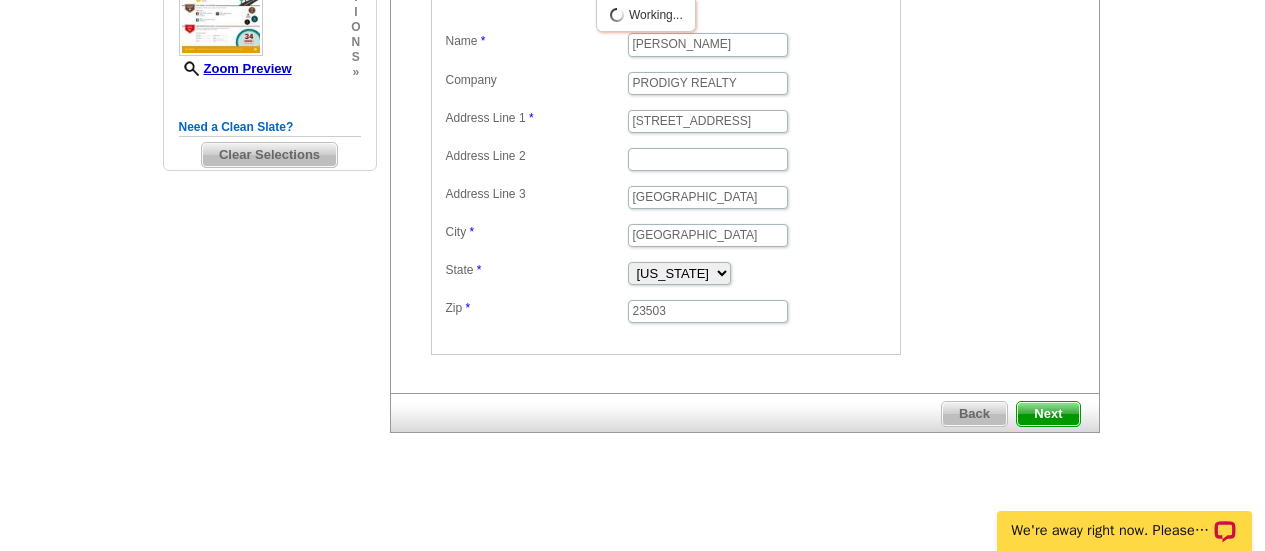 scroll, scrollTop: 0, scrollLeft: 0, axis: both 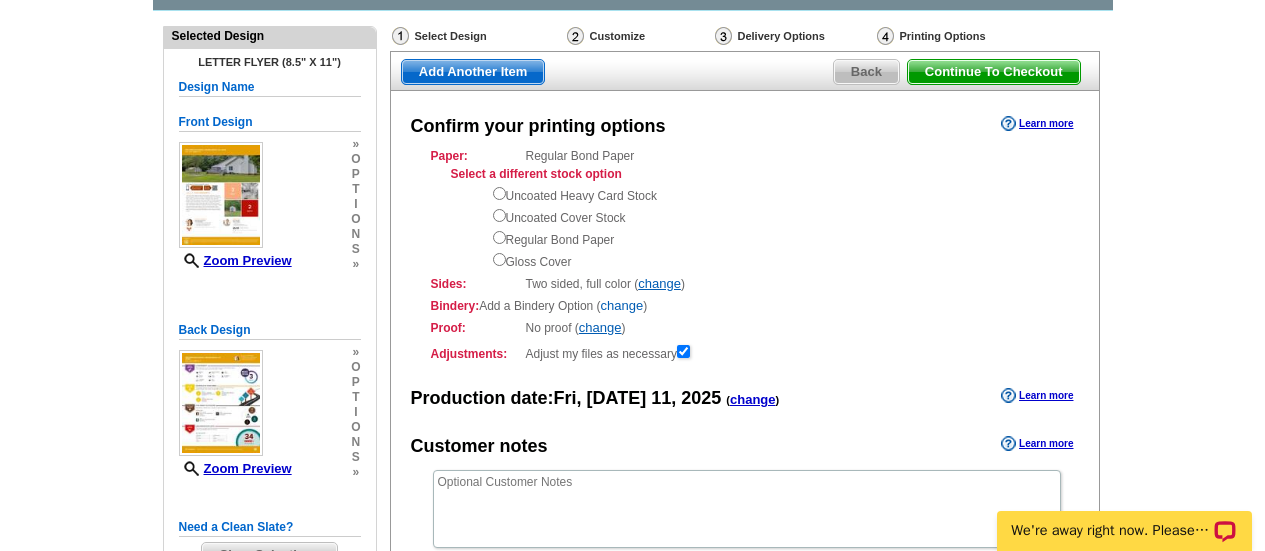 click on "change" at bounding box center [622, 305] 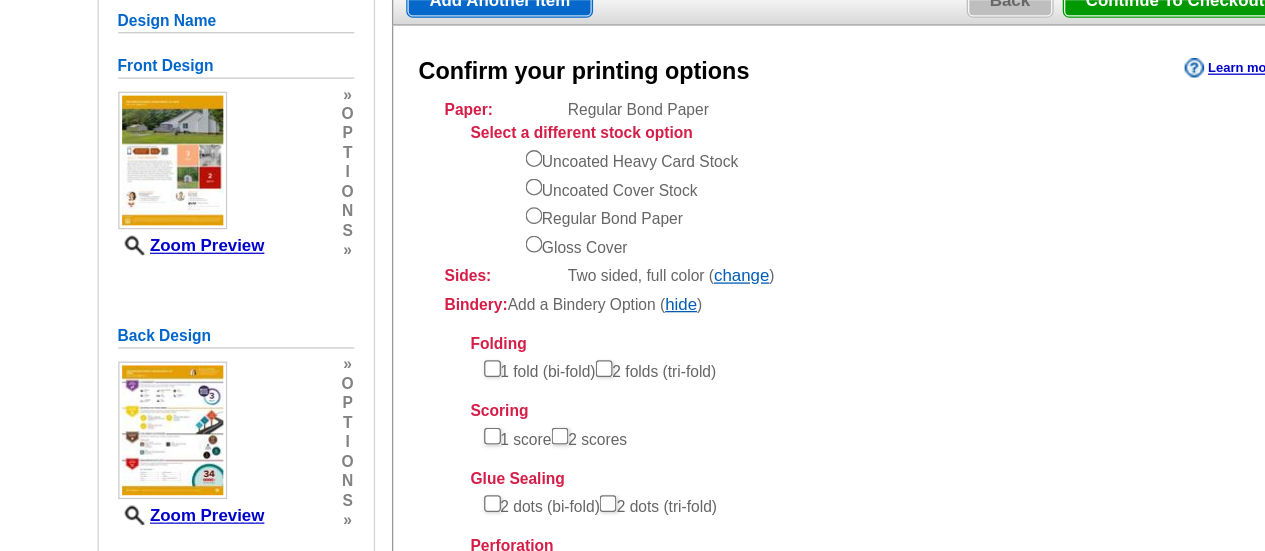 scroll, scrollTop: 186, scrollLeft: 0, axis: vertical 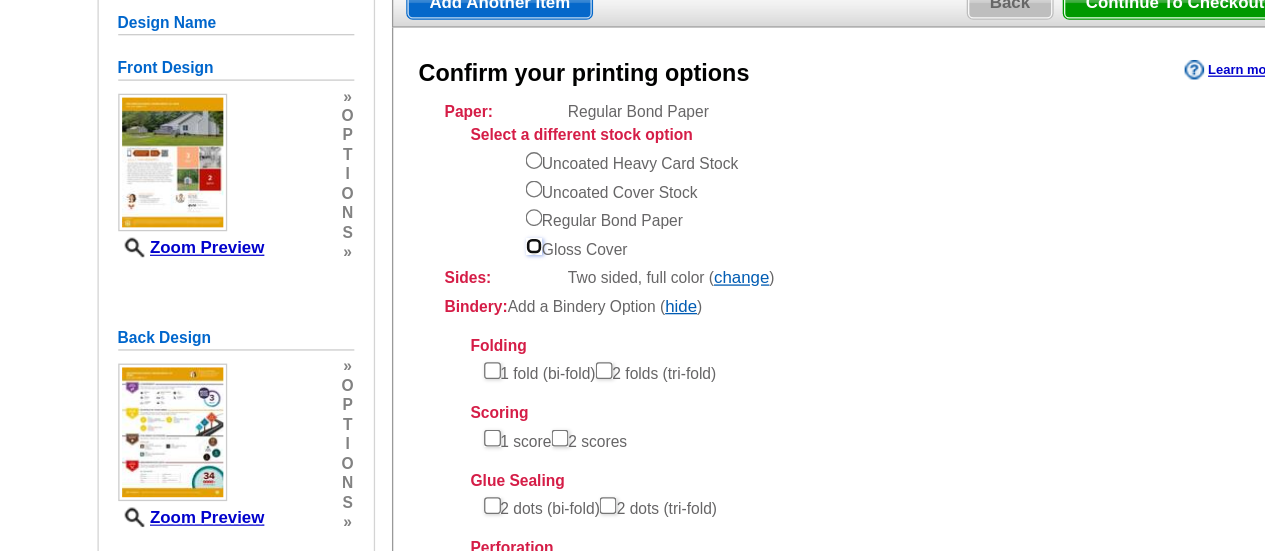 click at bounding box center [499, 189] 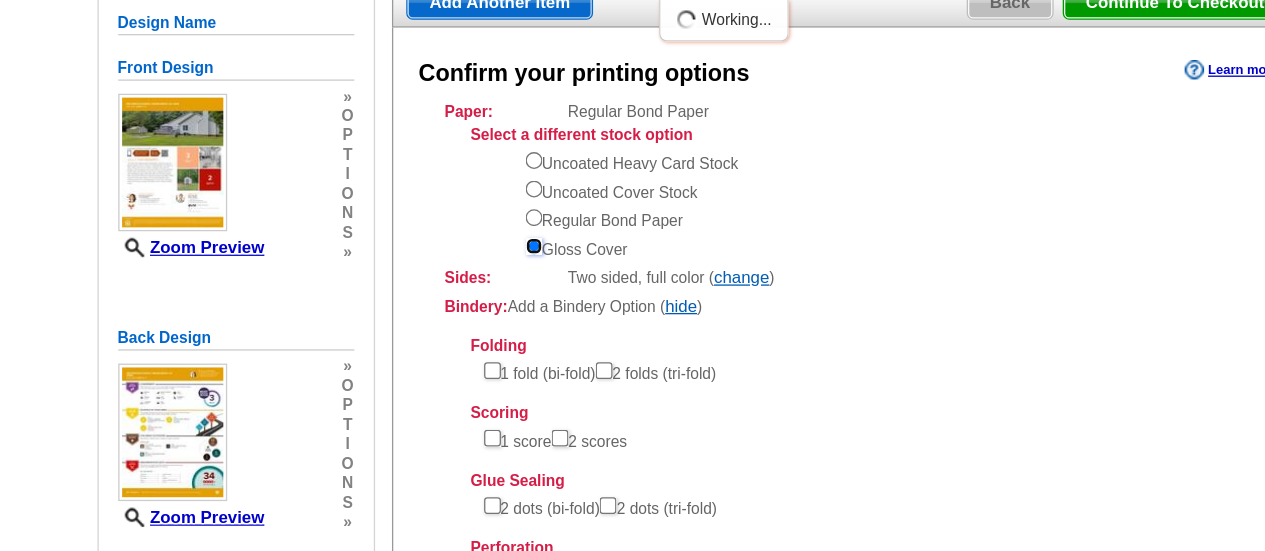 scroll, scrollTop: 0, scrollLeft: 0, axis: both 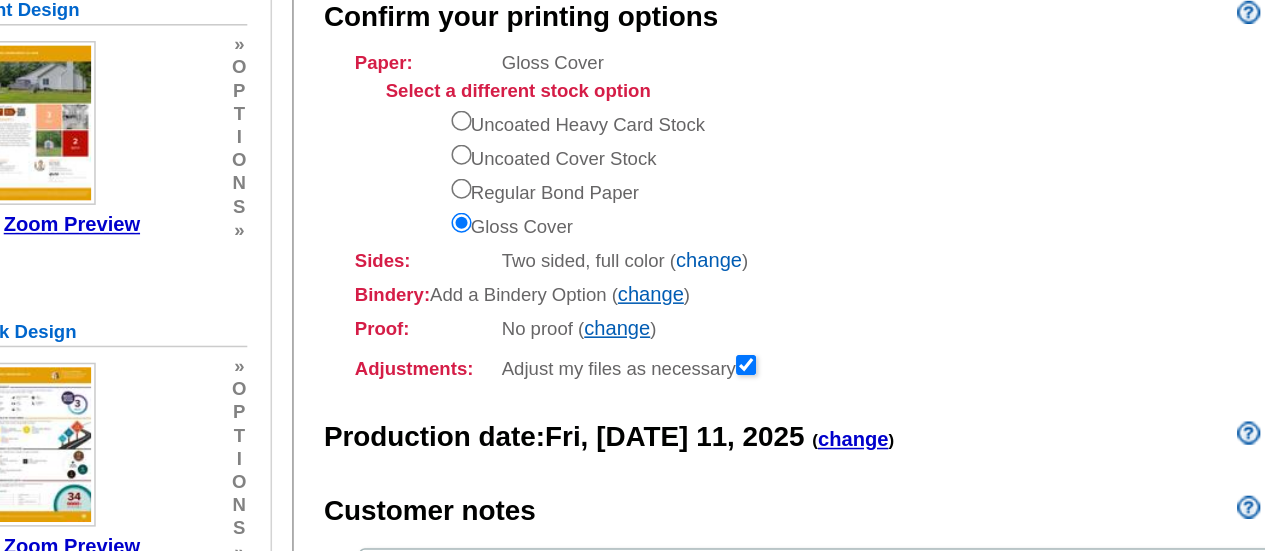 click on "change" at bounding box center [659, 304] 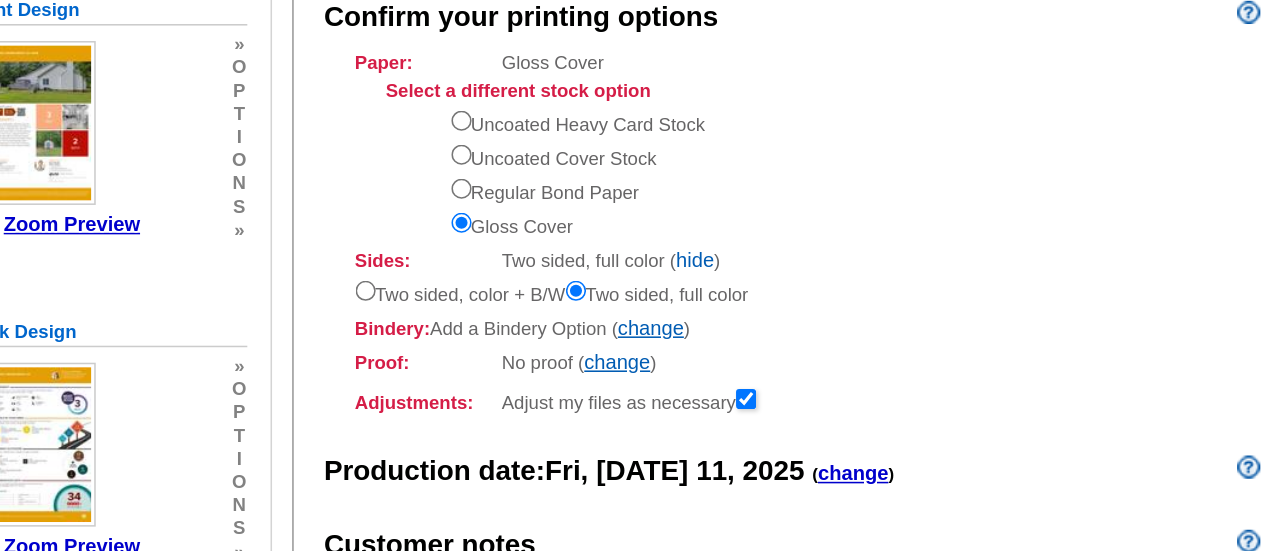 click on "hide" at bounding box center [650, 304] 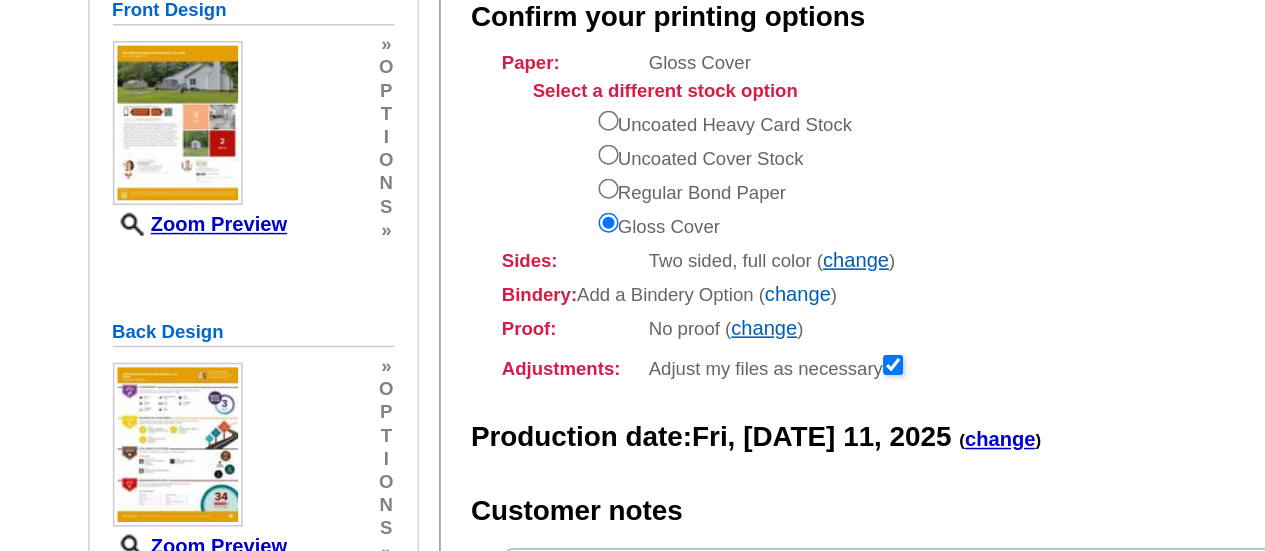 click on "change" at bounding box center [622, 326] 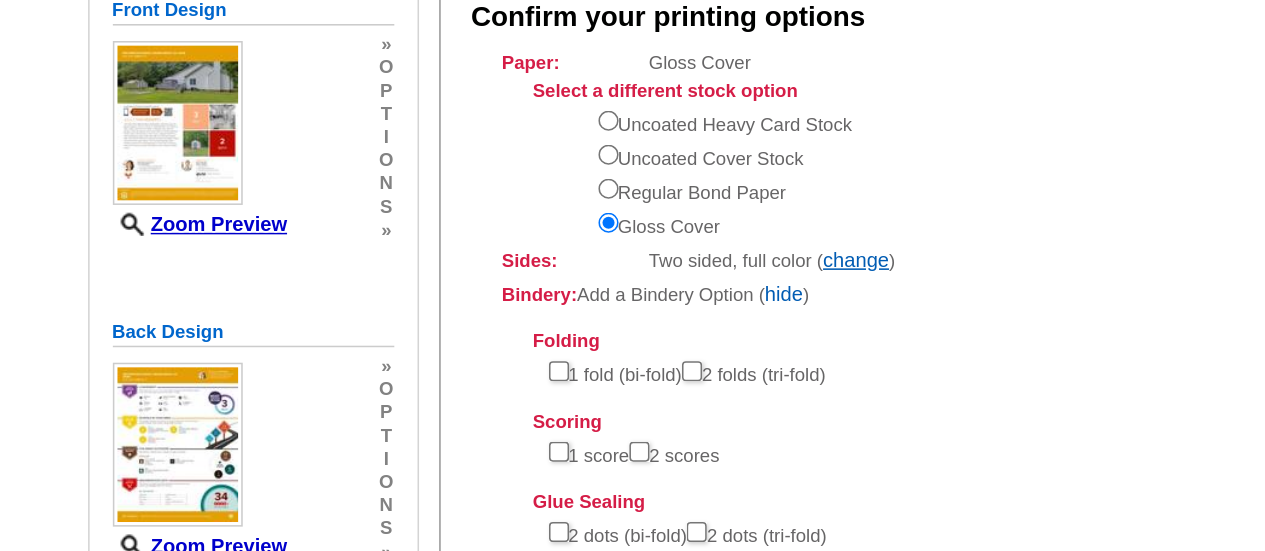 click on "hide" at bounding box center [613, 326] 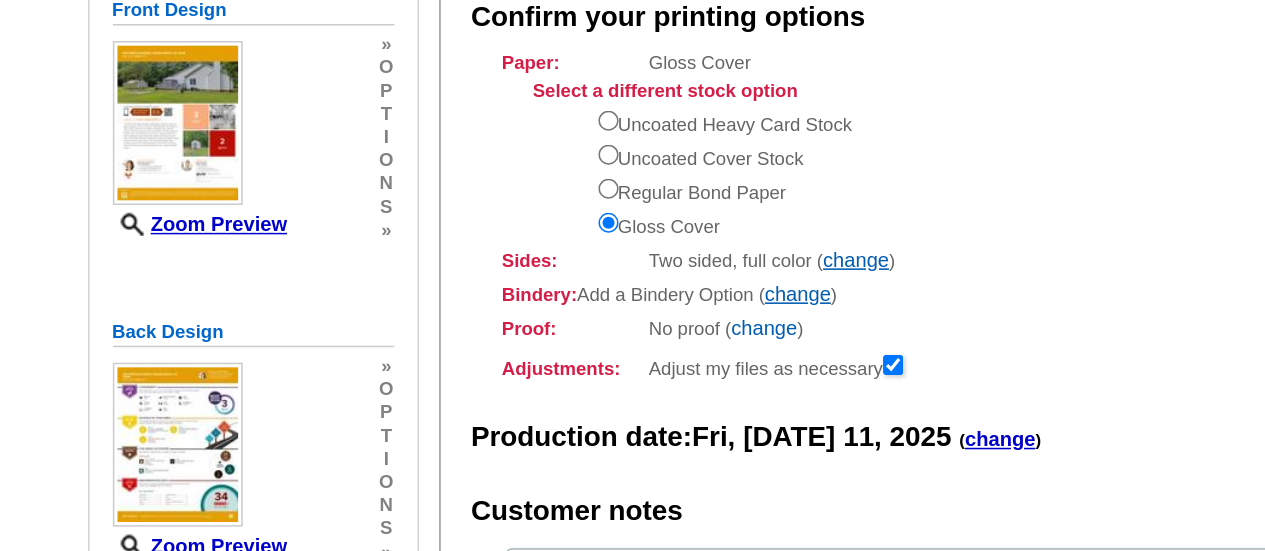 click on "change" at bounding box center (600, 348) 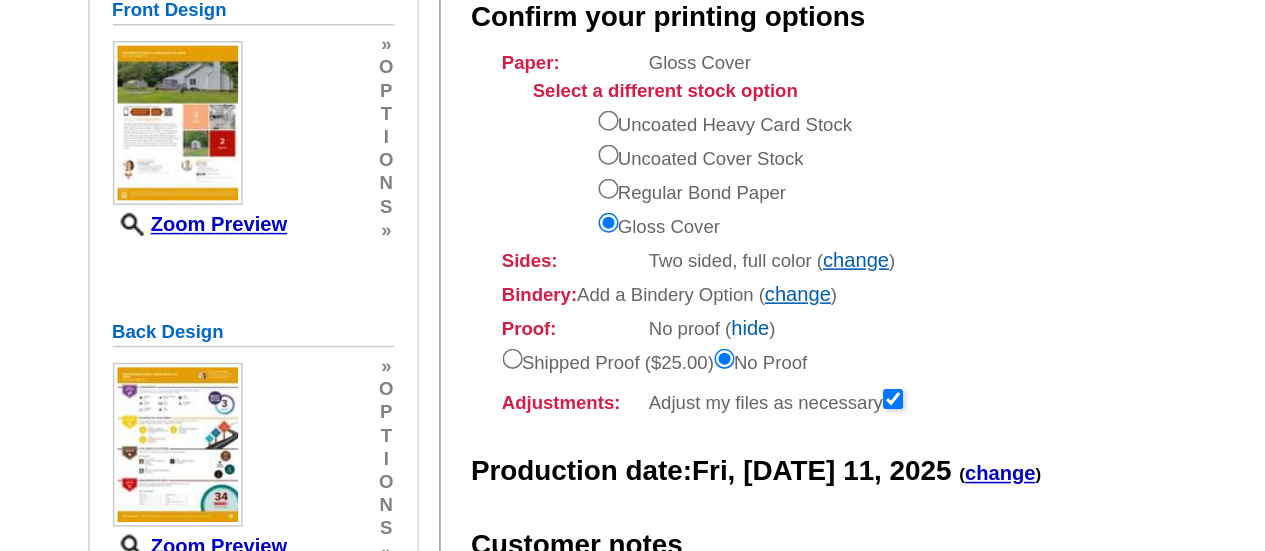 click on "hide" at bounding box center (591, 348) 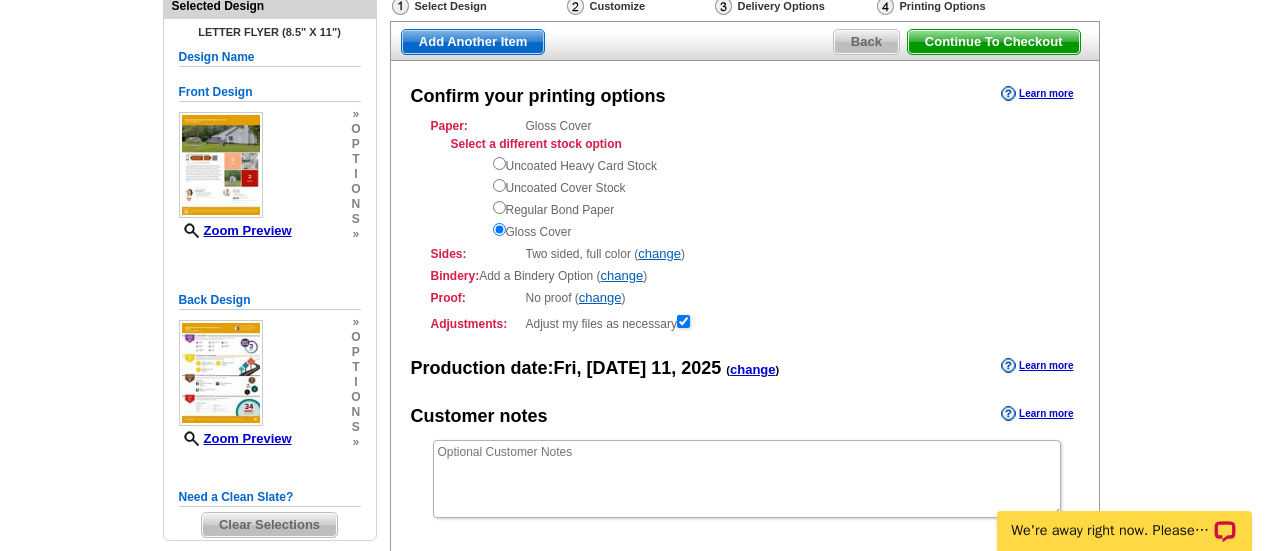 scroll, scrollTop: 148, scrollLeft: 0, axis: vertical 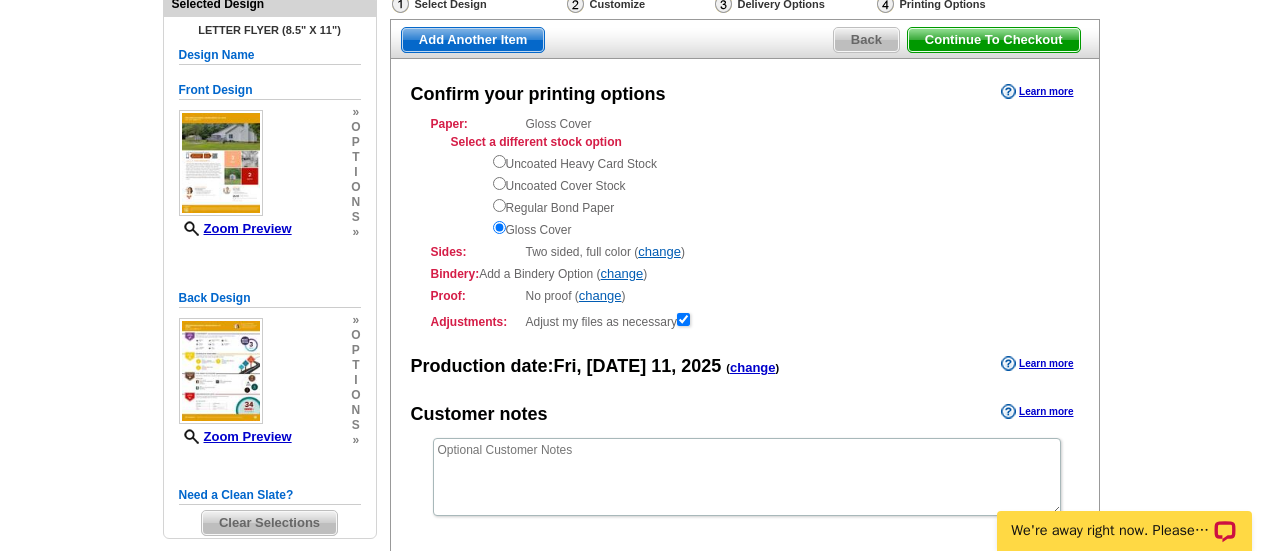 click on "Uncoated Heavy Card Stock
Uncoated Cover Stock
Regular Bond Paper
Gloss Cover" at bounding box center [776, 195] 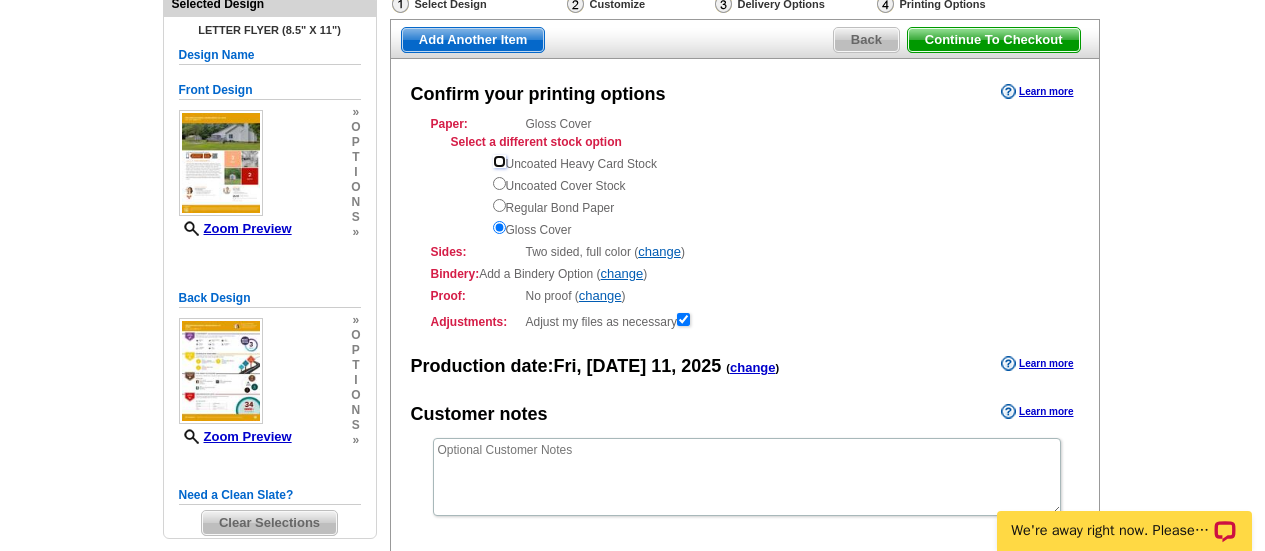 click at bounding box center [499, 161] 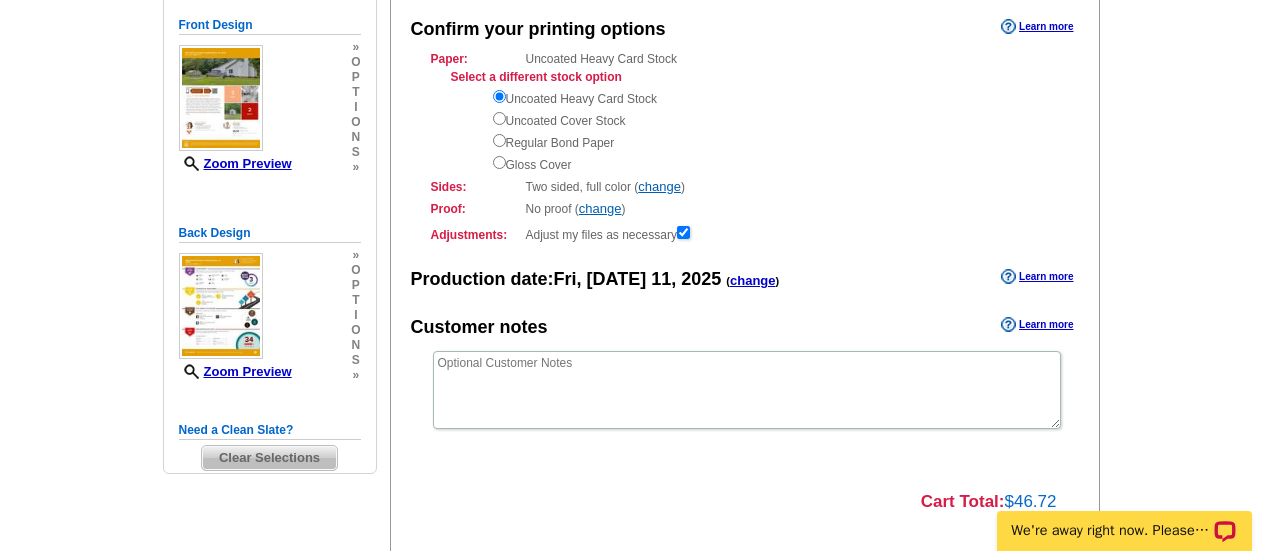 scroll, scrollTop: 211, scrollLeft: 0, axis: vertical 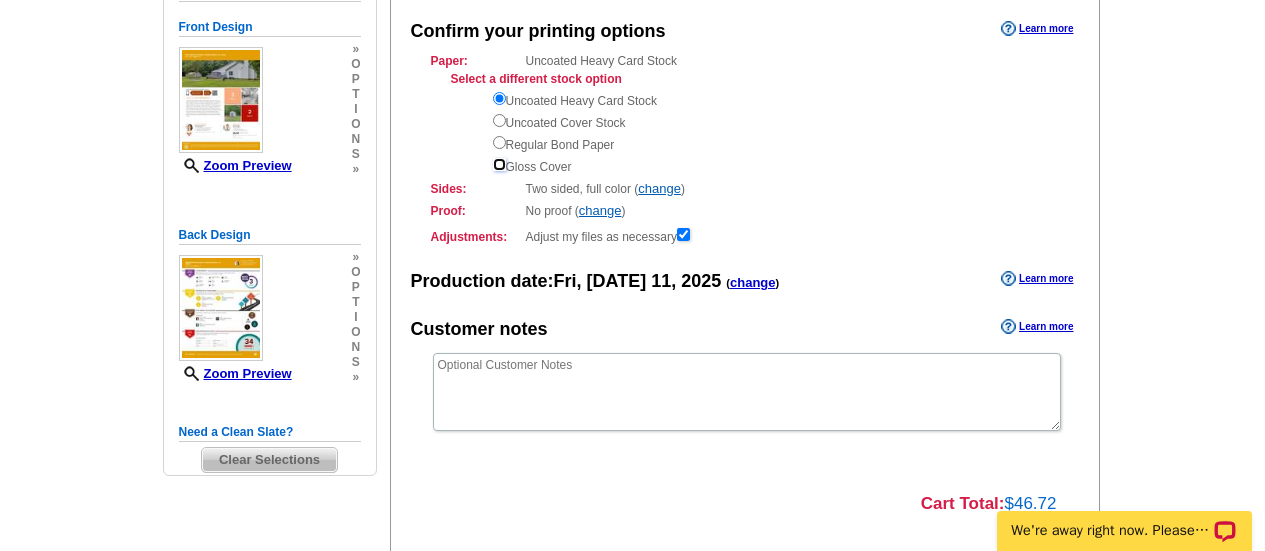 click at bounding box center [499, 164] 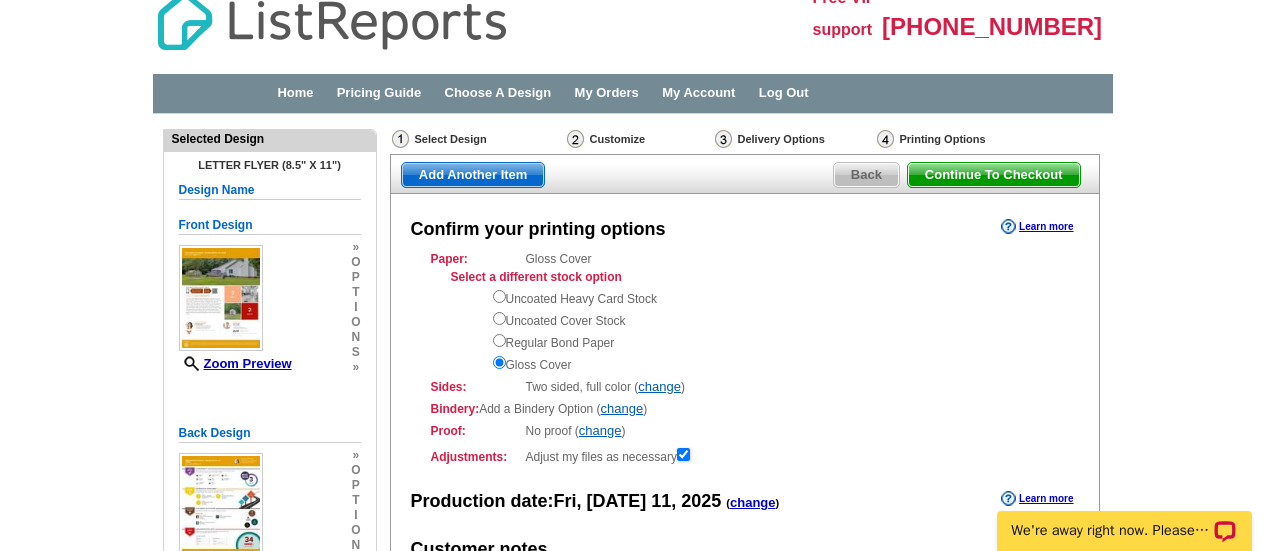 scroll, scrollTop: 0, scrollLeft: 0, axis: both 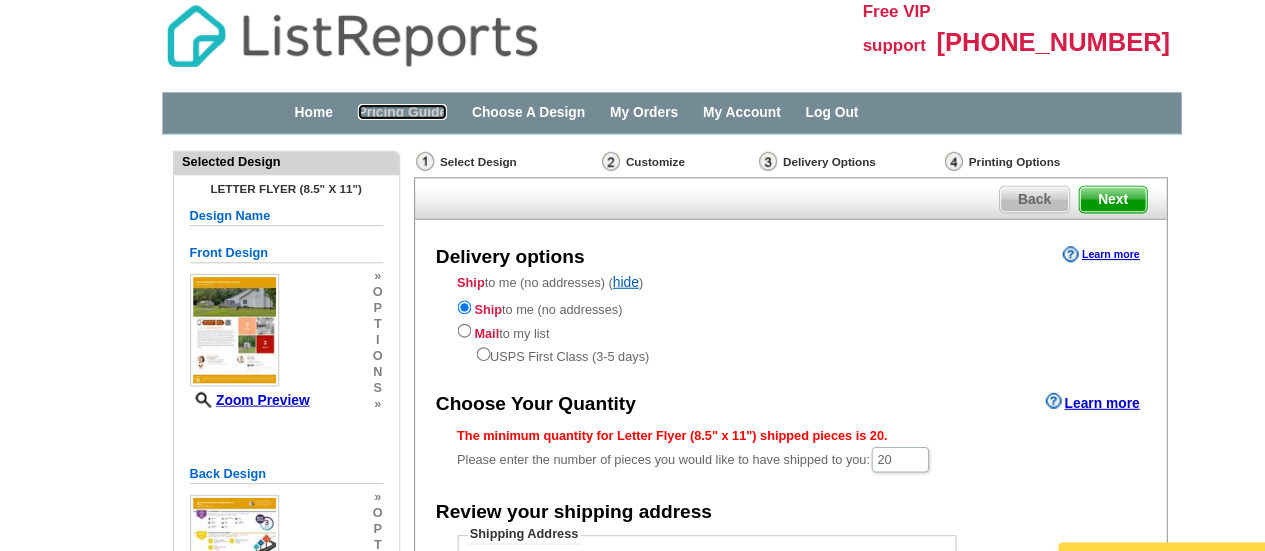 click on "Pricing Guide" at bounding box center (379, 105) 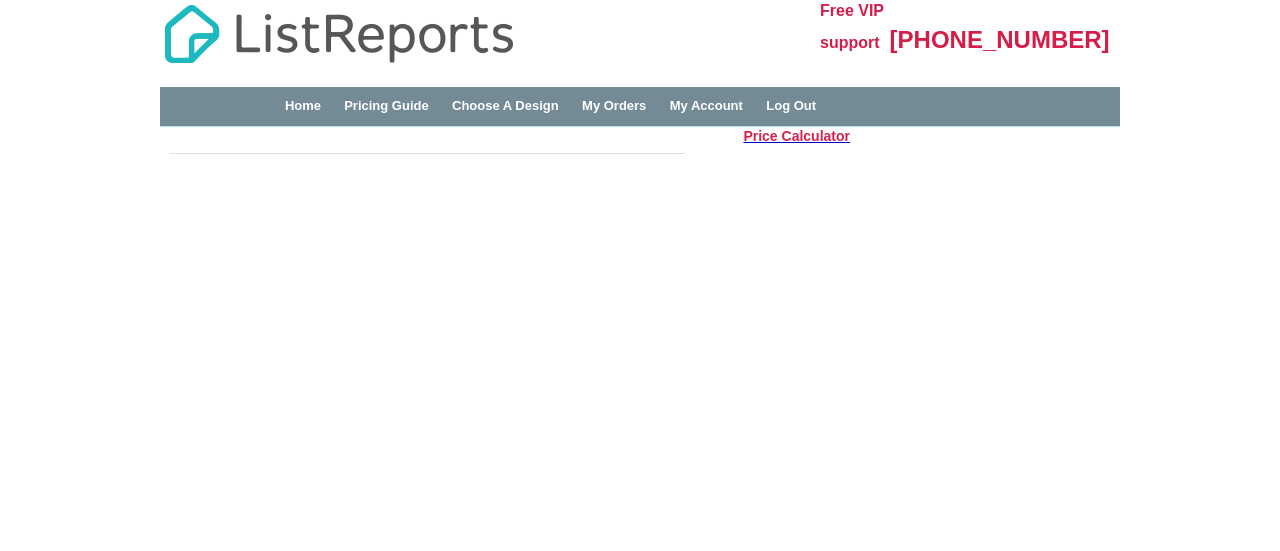 scroll, scrollTop: 0, scrollLeft: 0, axis: both 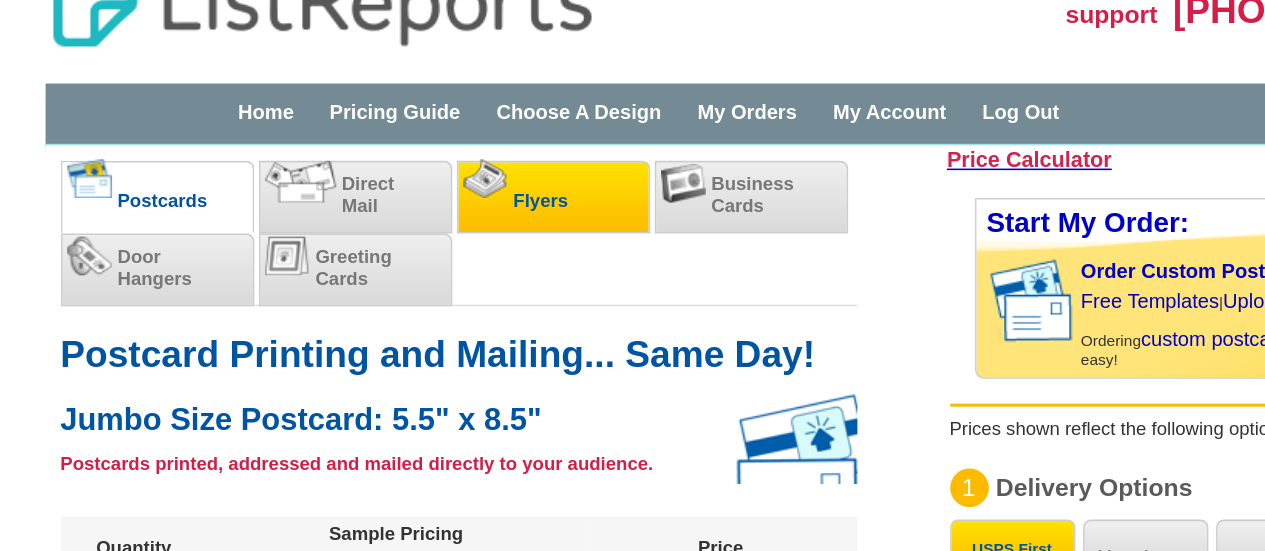 click on "Flyers" at bounding box center (473, 163) 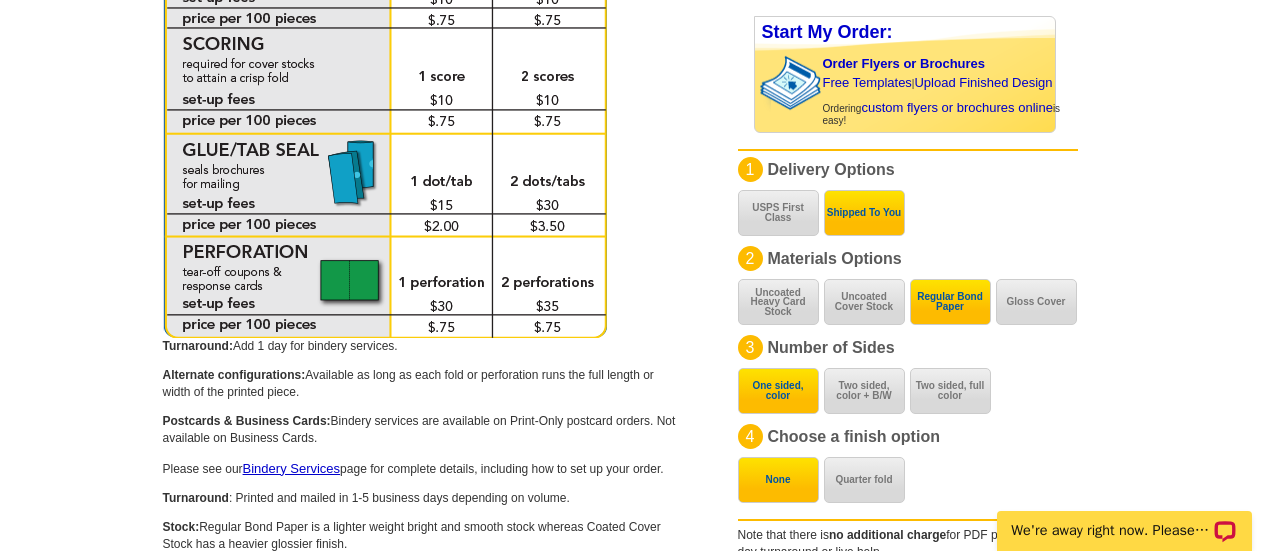 scroll, scrollTop: 952, scrollLeft: 0, axis: vertical 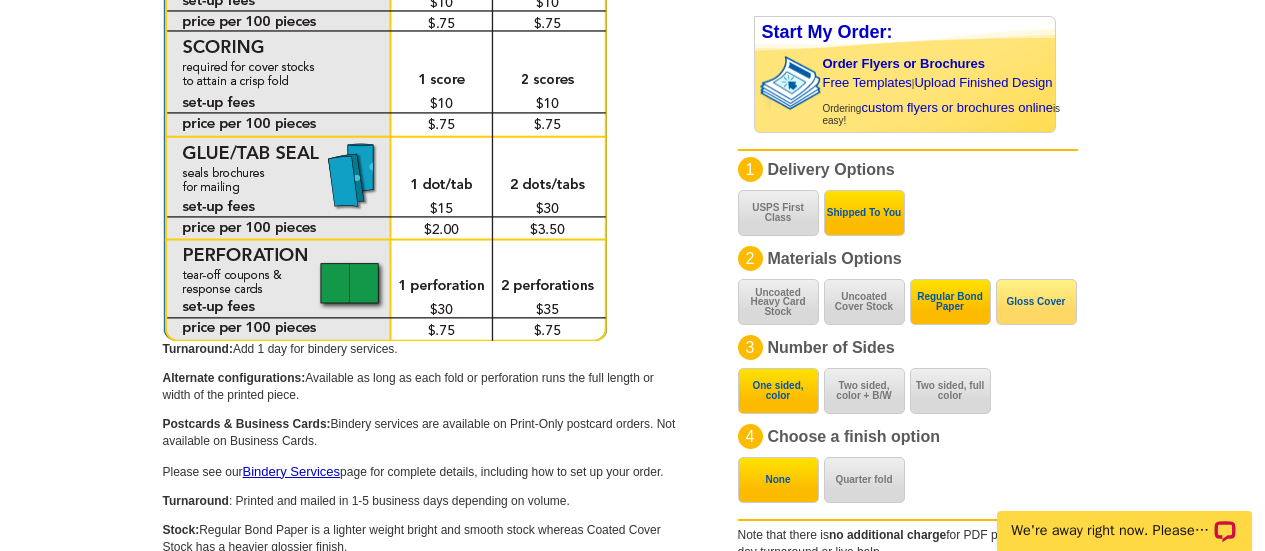 click on "Gloss Cover" at bounding box center [1036, 302] 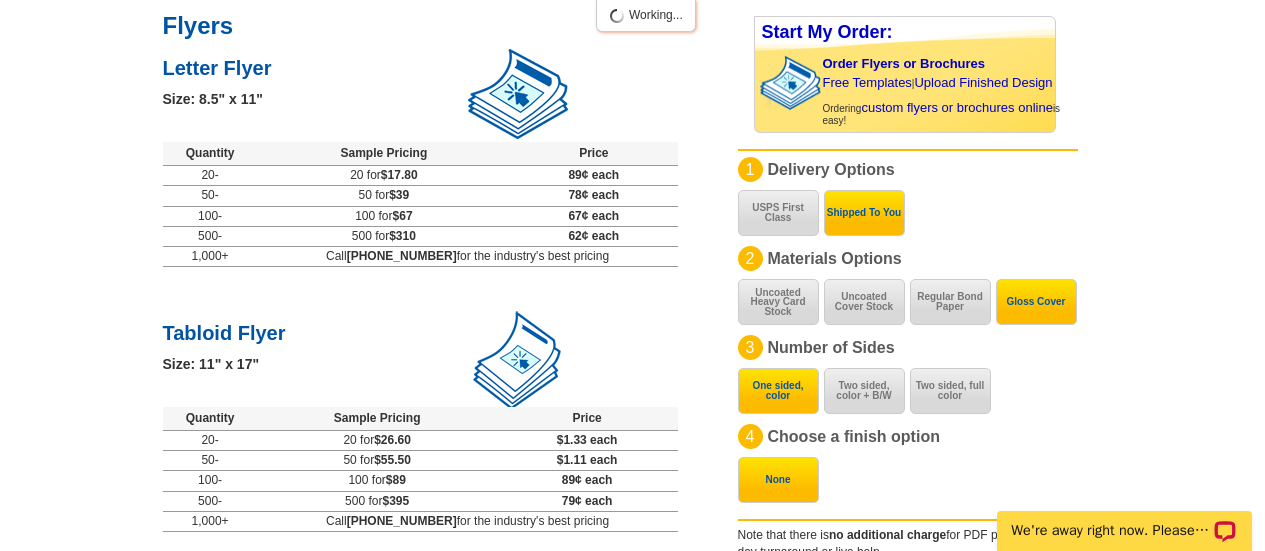 scroll, scrollTop: 230, scrollLeft: 0, axis: vertical 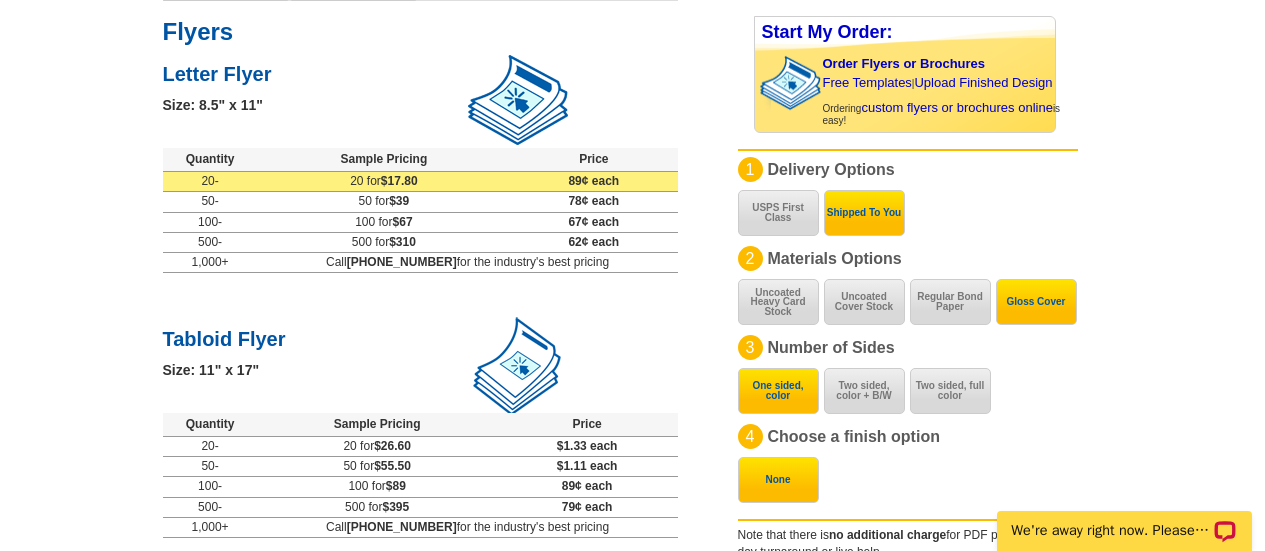 click on "20 for  $17.80" at bounding box center [384, 182] 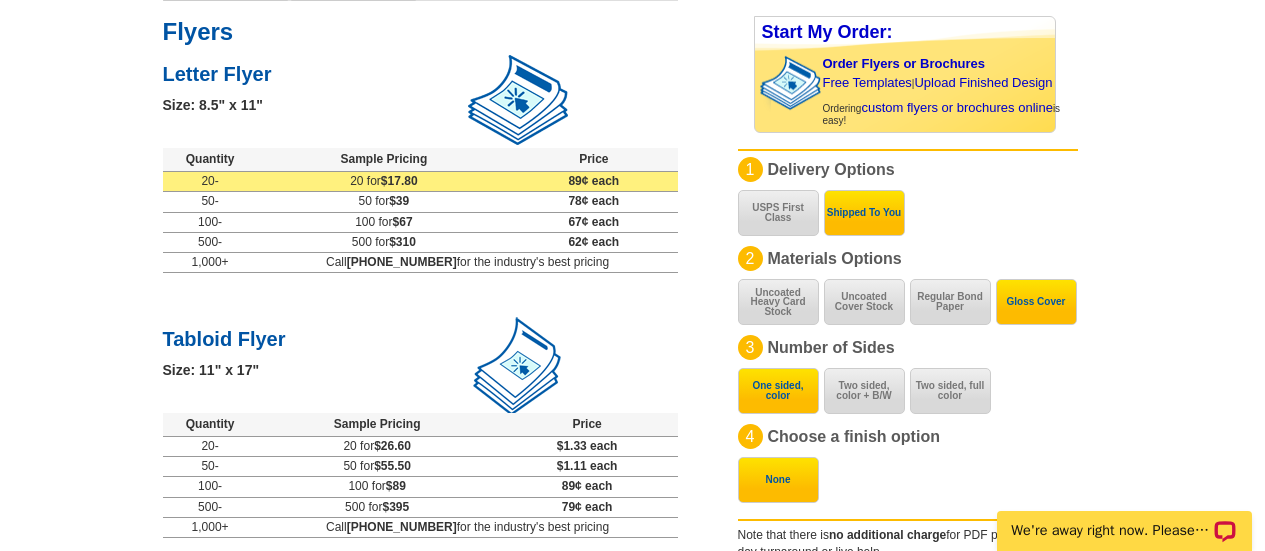 click on "20 for  $17.80" at bounding box center [384, 182] 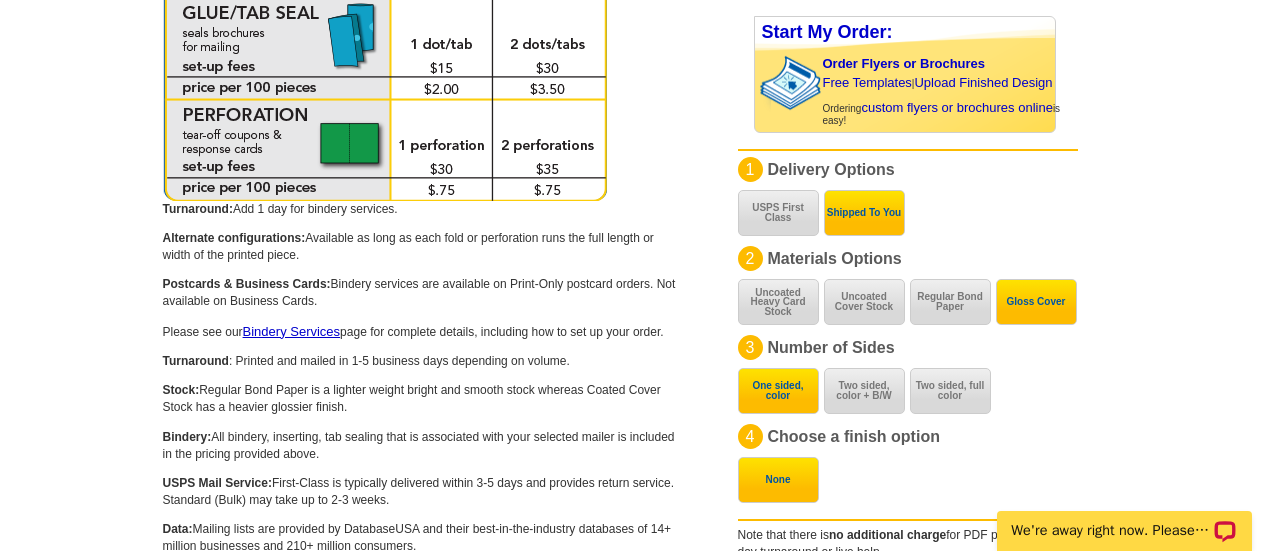 scroll, scrollTop: 1216, scrollLeft: 0, axis: vertical 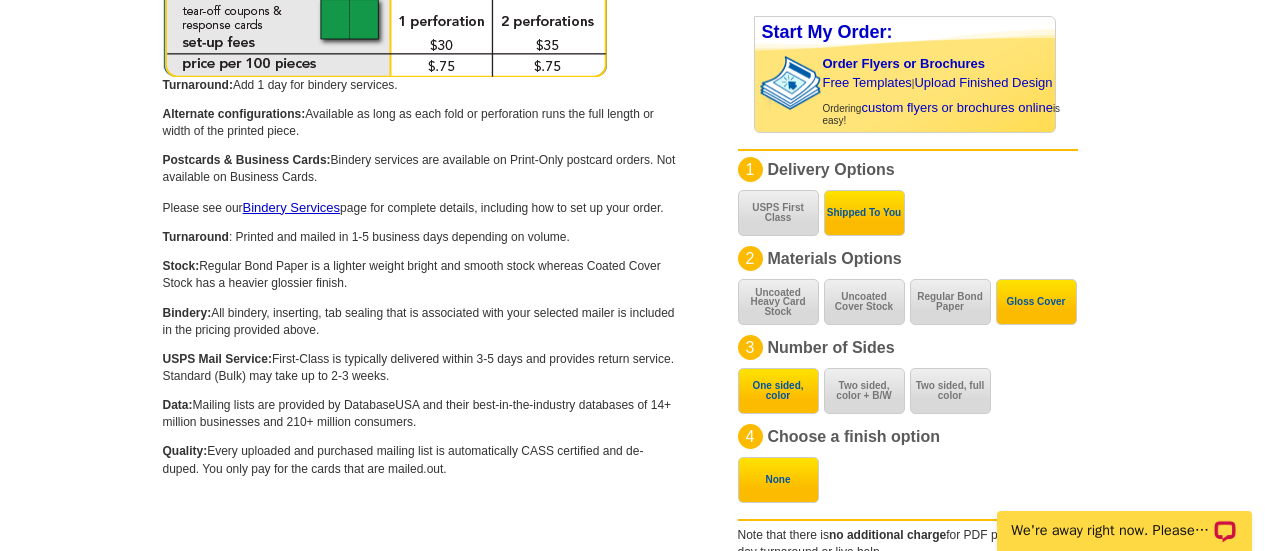 click on "Price Calculator
Postcards Direct Mail Flyers Business Cards Door Hangers Greeting Cards
Save 50% Off All Postcards
Lowest Prices
Use Promo Code: PMUSA50
Flyers
Letter Flyer Size: 8.5" x 11" Quantity Sample Pricing Price 20- 20 for  $17.80 89¢ each 50- 50 for  $39 78¢ each 100- 100 for  $67 67¢ each 500- 500 for  $310 62¢ each 1,000+ Call  800-260-5887  for the industry's best pricing Tabloid Flyer Size: 11" x 17" Quantity Sample Pricing Price 20- 20 for  $26.60 $1.33 each 50- 50 for  $55.50 $1.11 each 100- 100 for  $89 89¢ each 500- 500 for  $395 79¢ each 1,000+ Call  800-260-5887  for the industry's best pricing
Turnaround:  Add 1 day for bindery services. Alternate configurations: Postcards & Business Cards: Please see our" at bounding box center [632, -278] 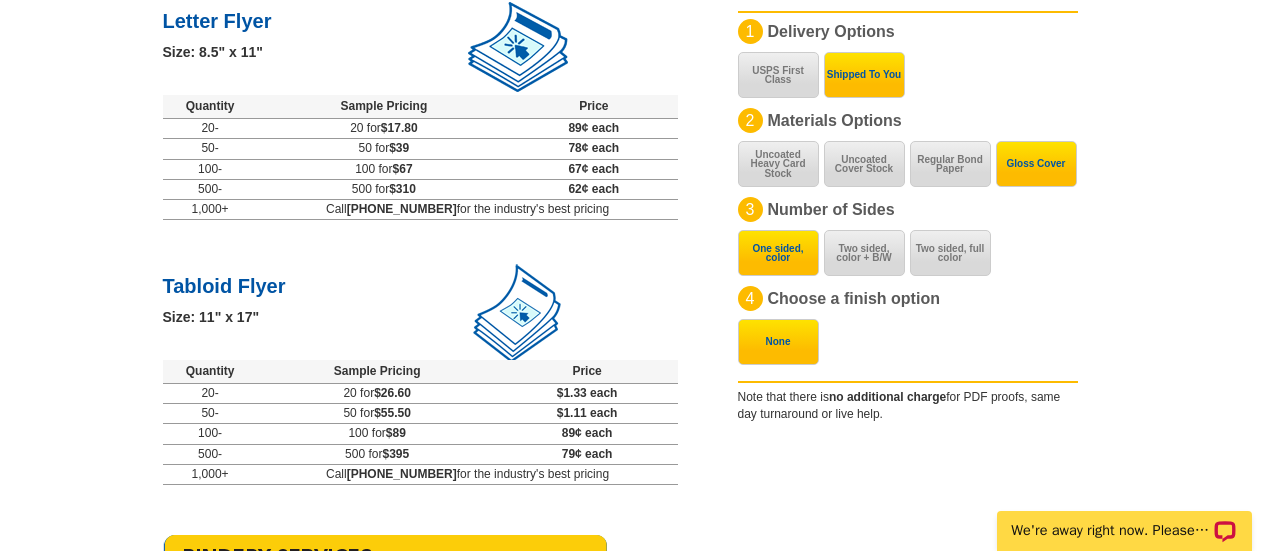 scroll, scrollTop: 0, scrollLeft: 0, axis: both 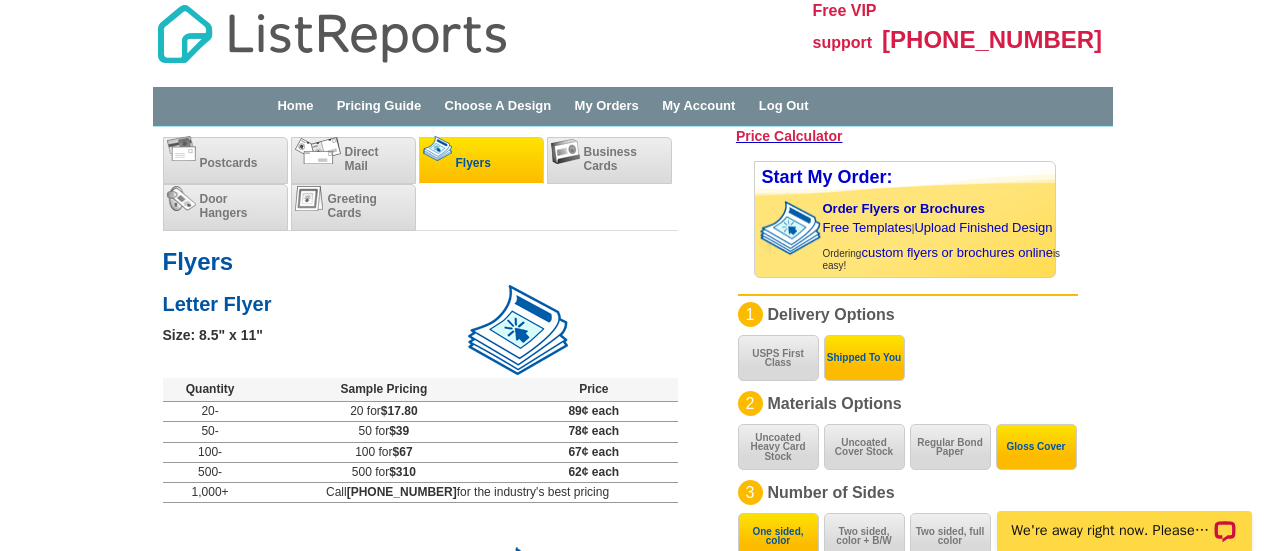 click on "Flyers" at bounding box center (481, 160) 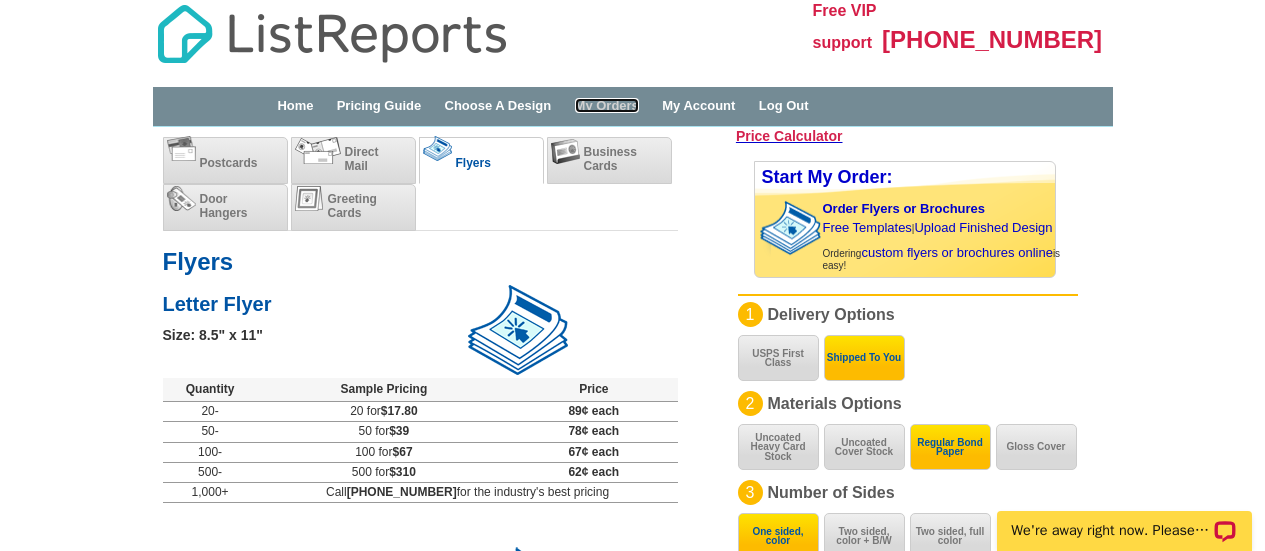 click on "My Orders" at bounding box center (607, 105) 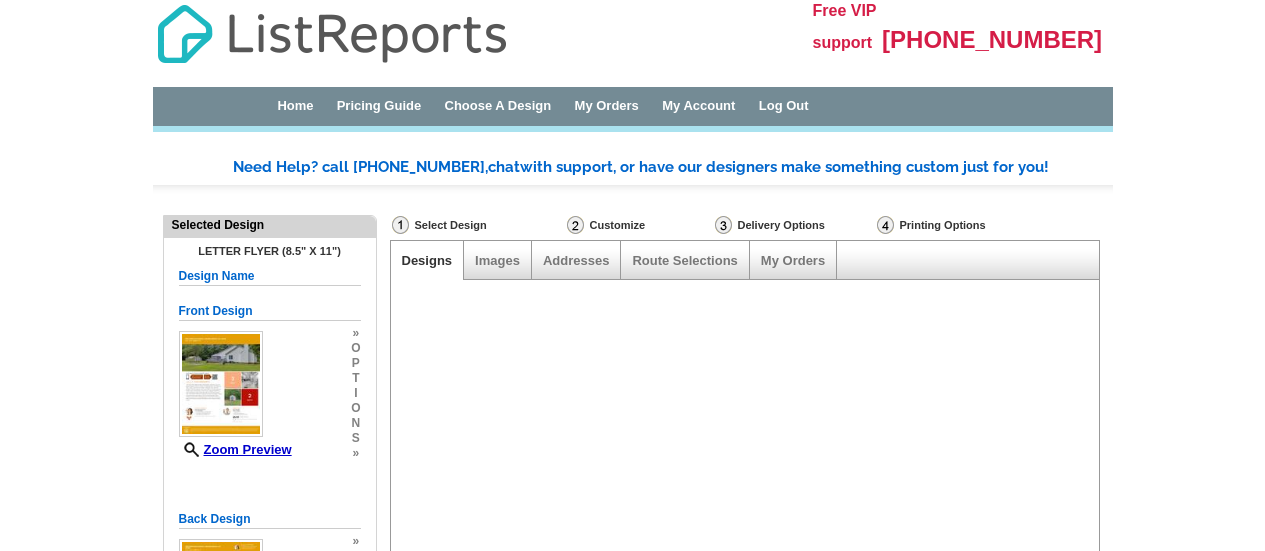 scroll, scrollTop: 0, scrollLeft: 0, axis: both 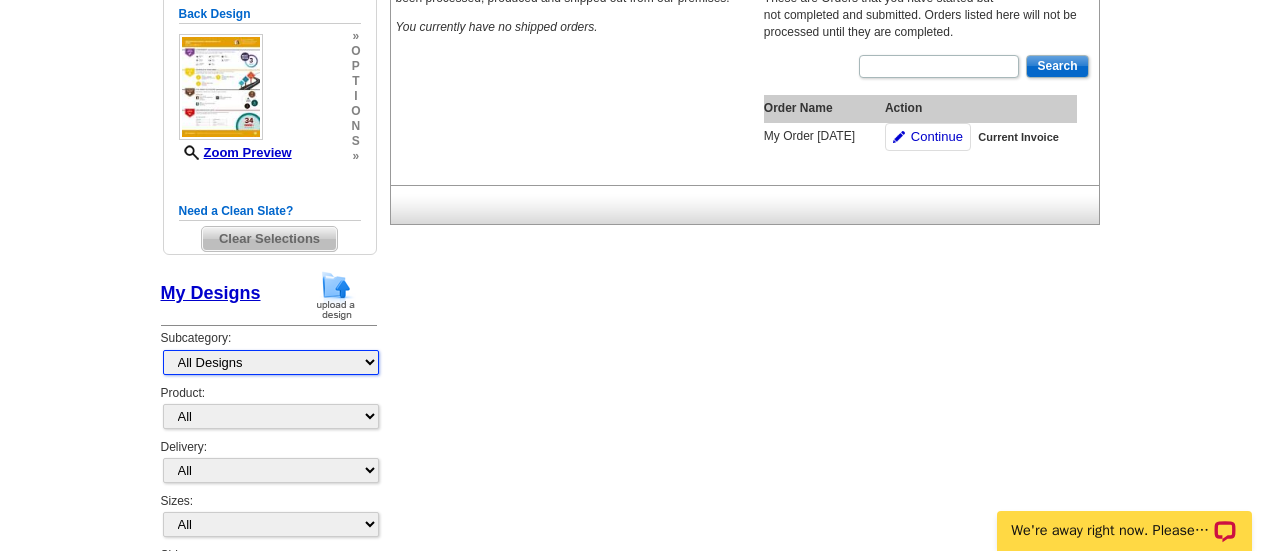 click on "All Designs Finished Designs Unfinished Designs" at bounding box center [271, 362] 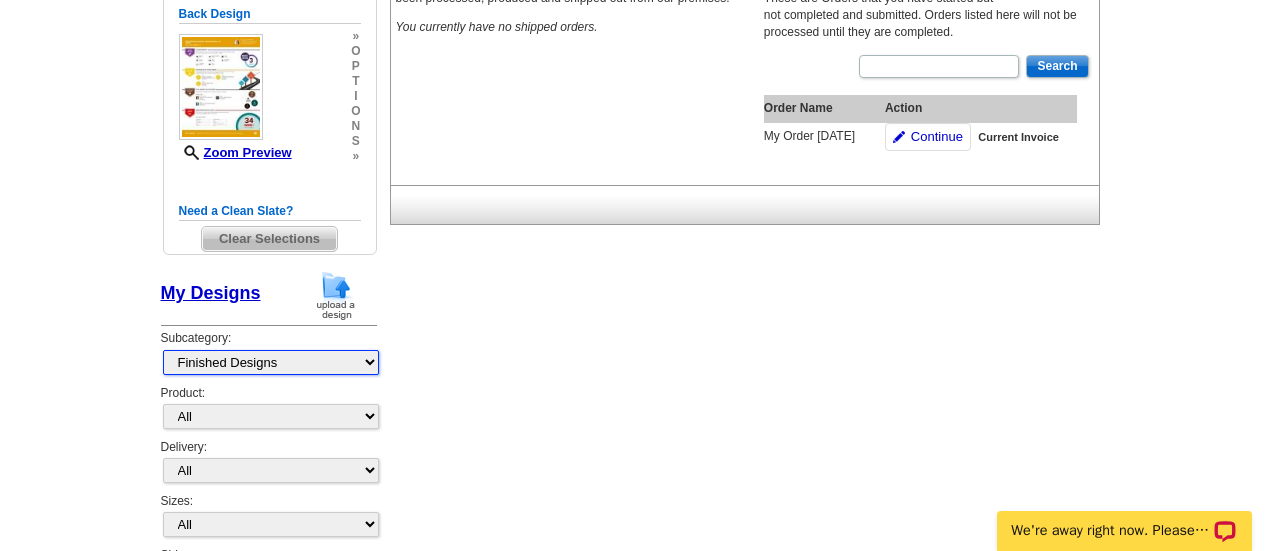 click on "All Designs Finished Designs Unfinished Designs" at bounding box center (271, 362) 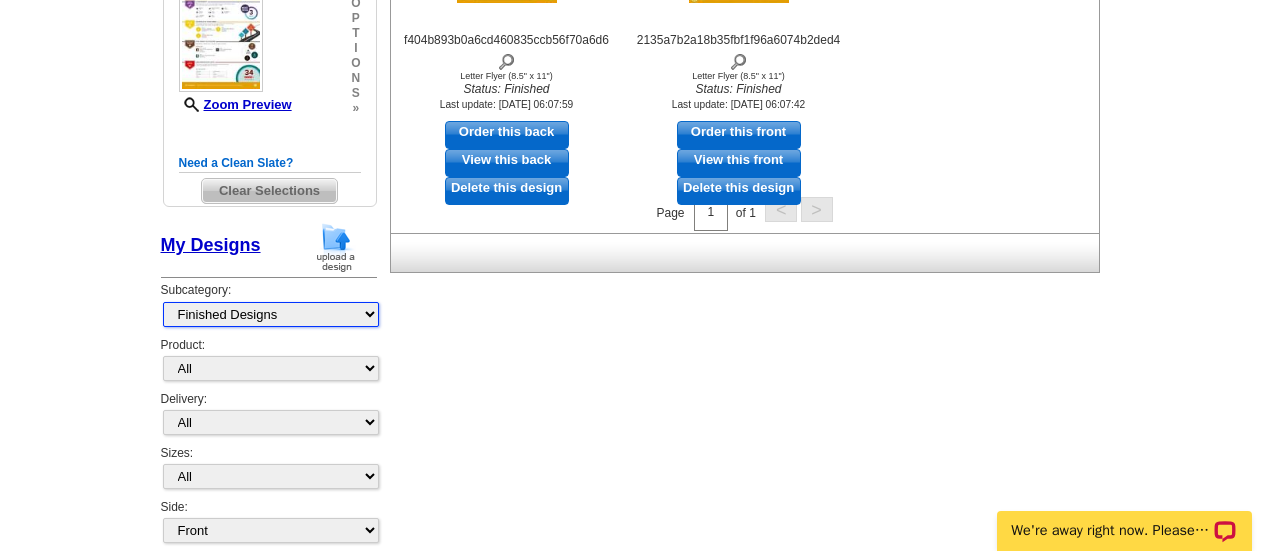 scroll, scrollTop: 610, scrollLeft: 0, axis: vertical 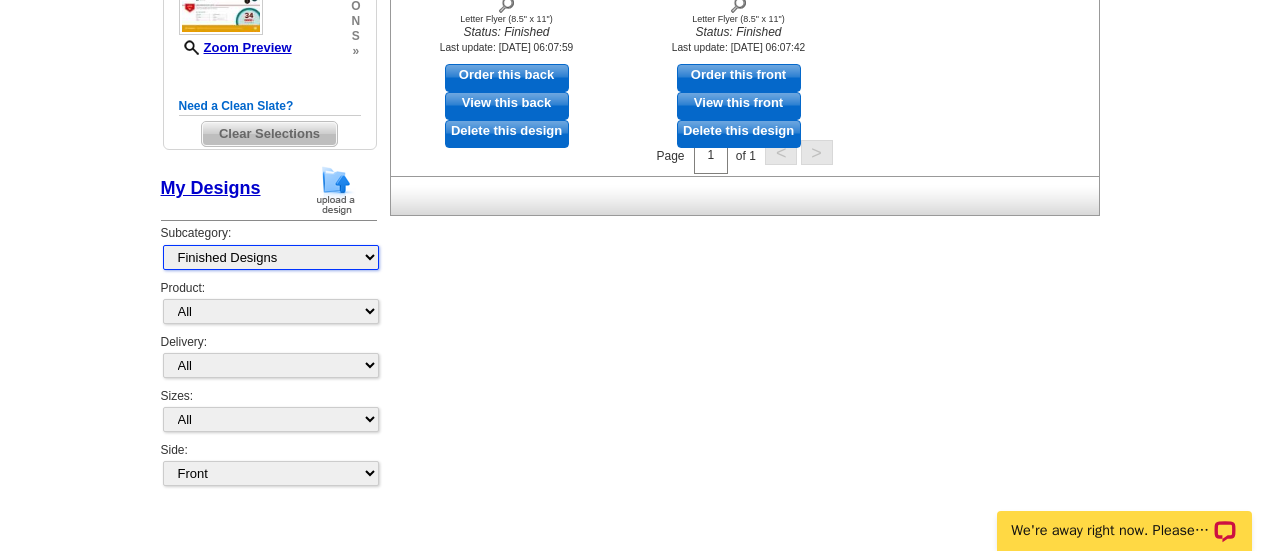 click on "All Designs Finished Designs Unfinished Designs" at bounding box center (271, 257) 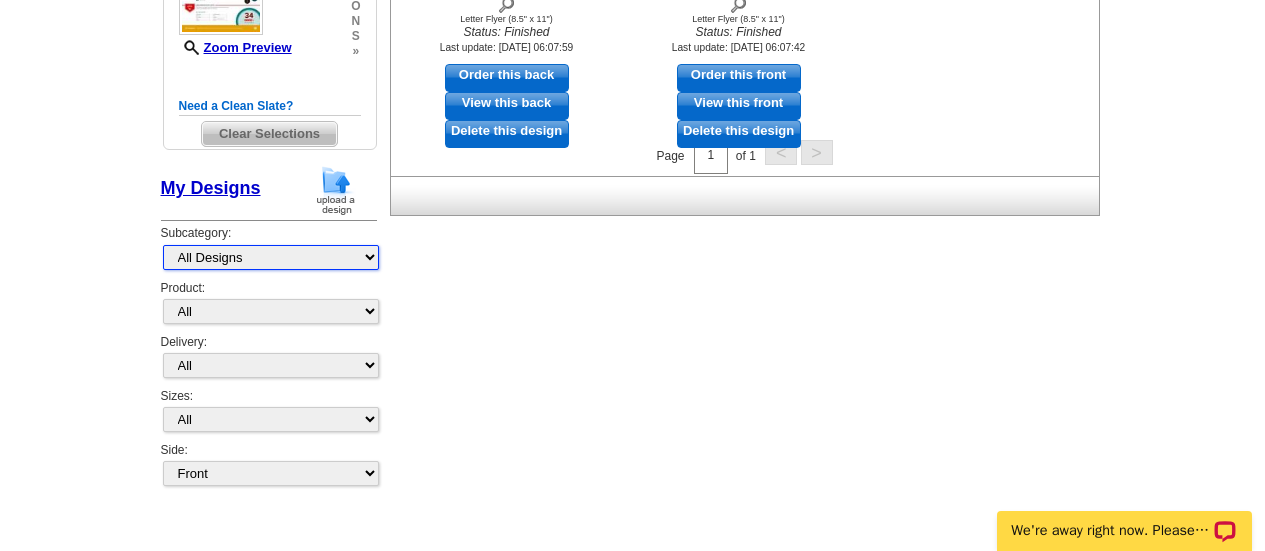 click on "All Designs Finished Designs Unfinished Designs" at bounding box center (271, 257) 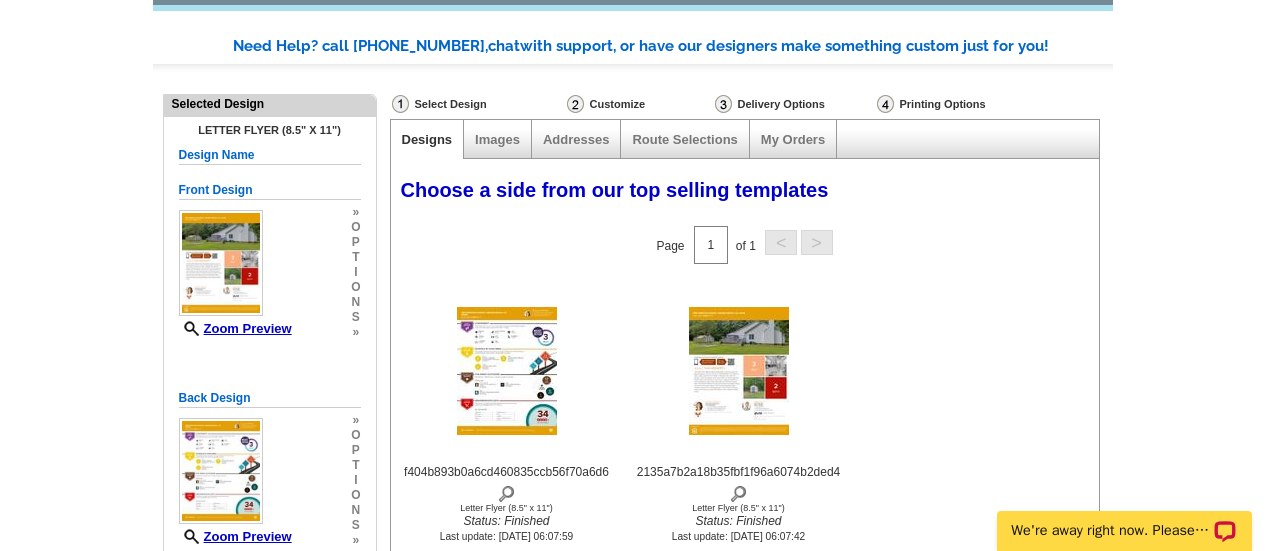 scroll, scrollTop: 108, scrollLeft: 0, axis: vertical 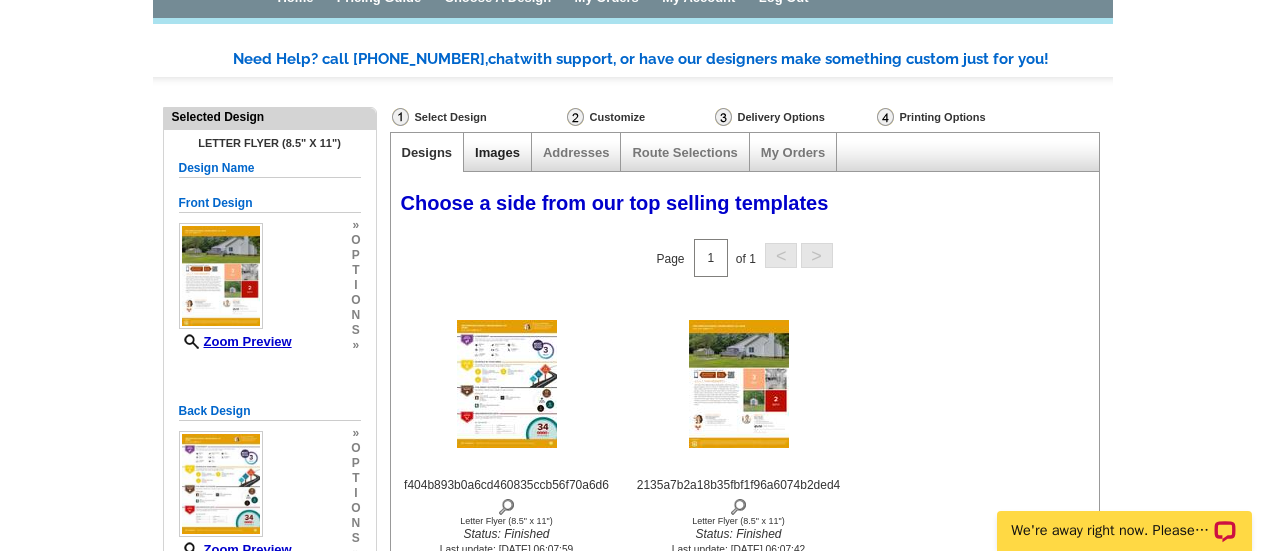 click on "Images" at bounding box center (497, 152) 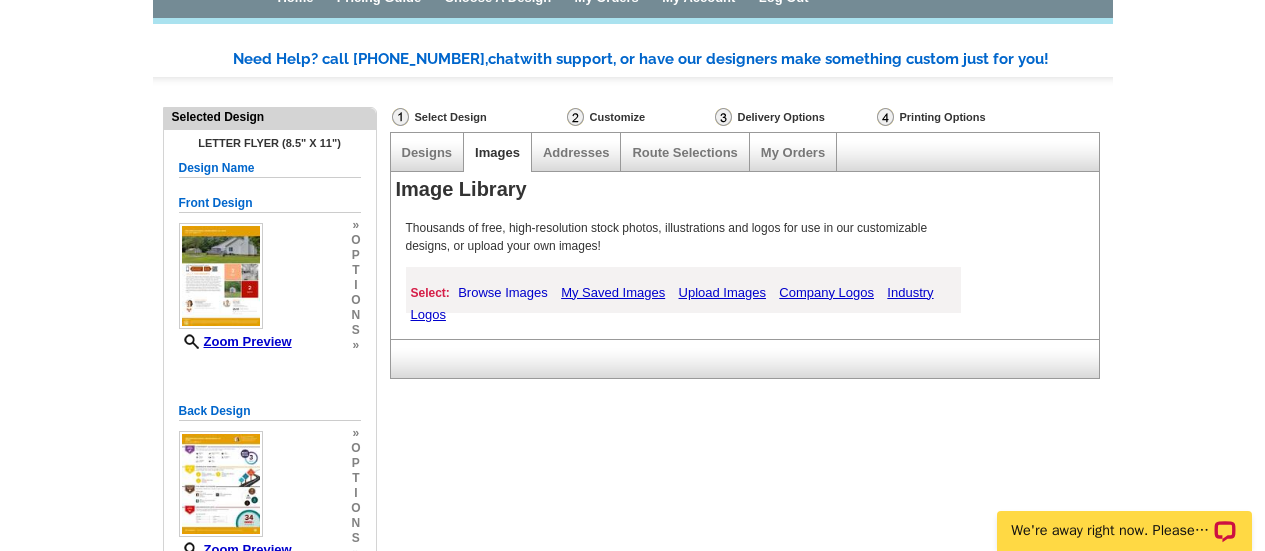click on "Browse Images" at bounding box center [503, 292] 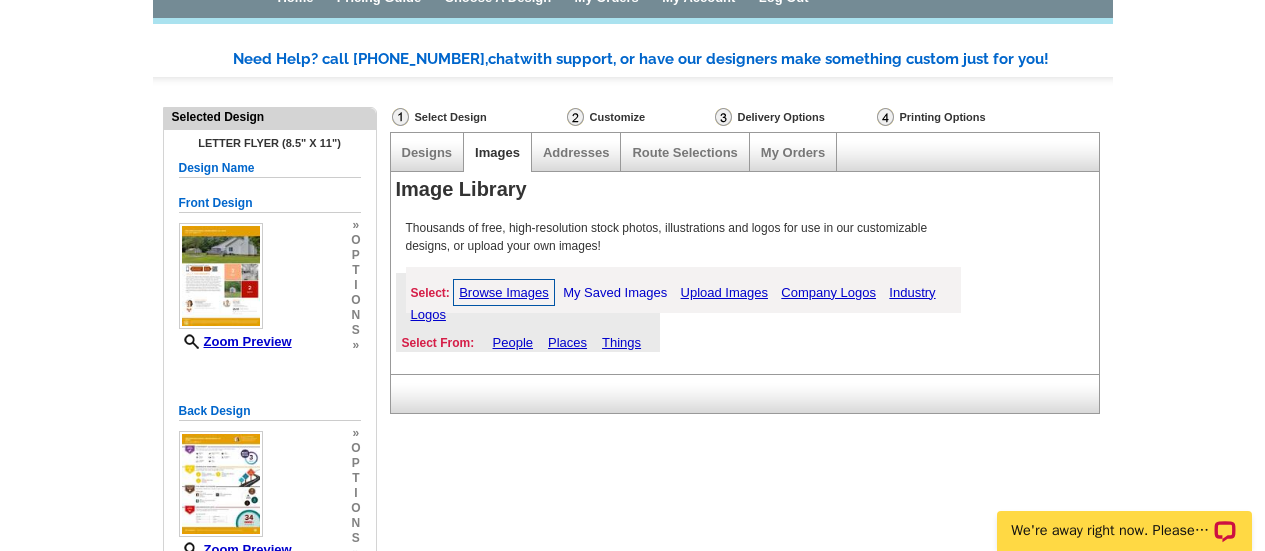 click on "My Saved Images" at bounding box center (615, 292) 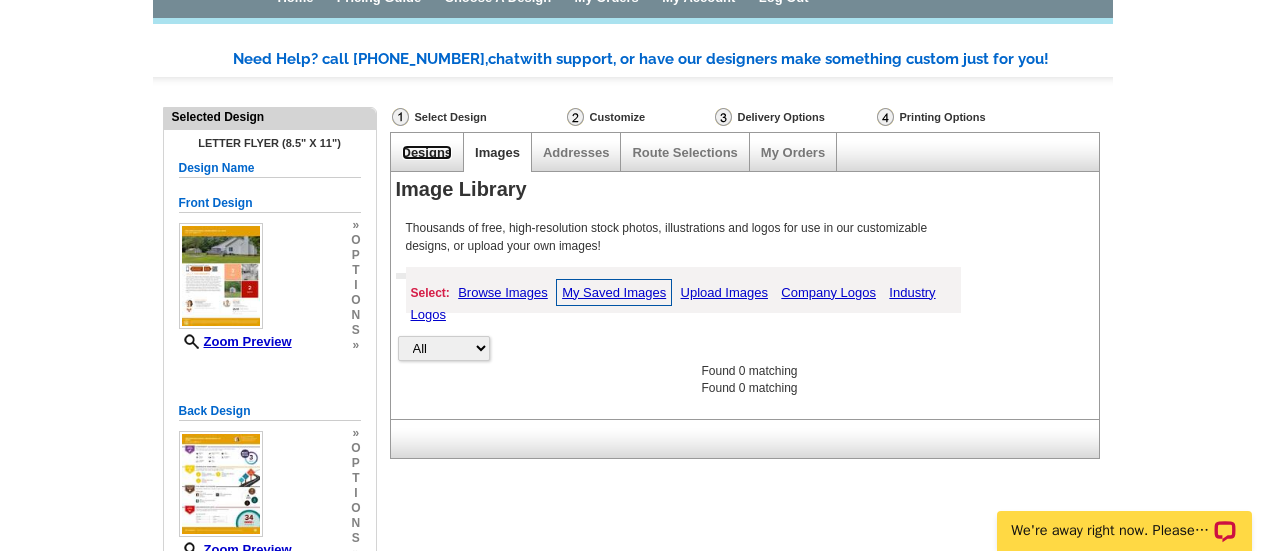 click on "Designs" at bounding box center (427, 152) 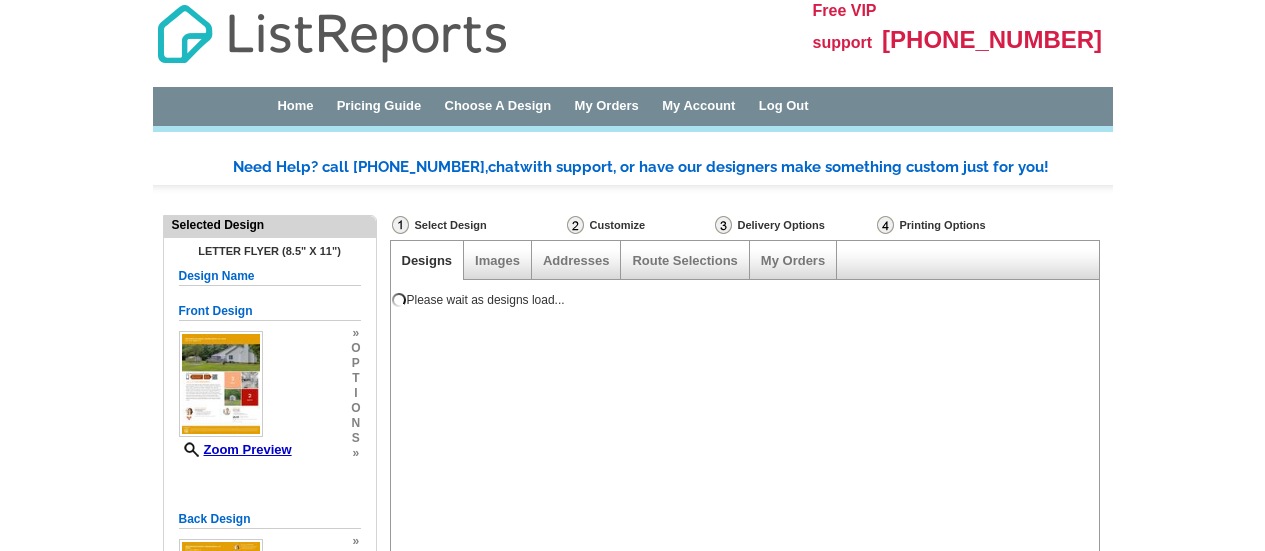 scroll, scrollTop: 0, scrollLeft: 0, axis: both 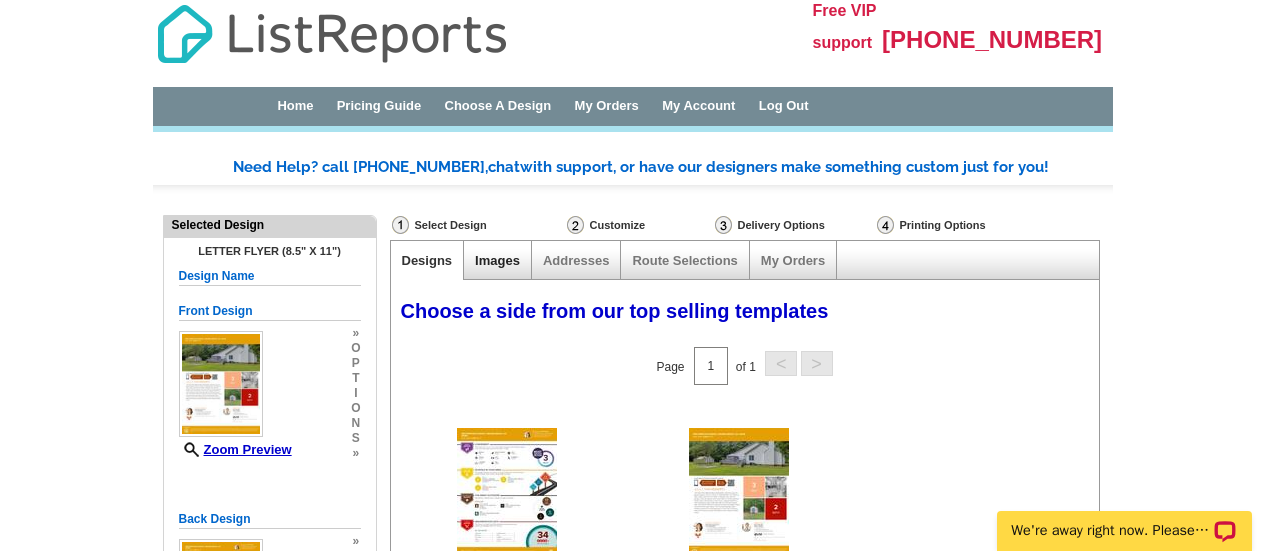 click on "Images" at bounding box center (497, 260) 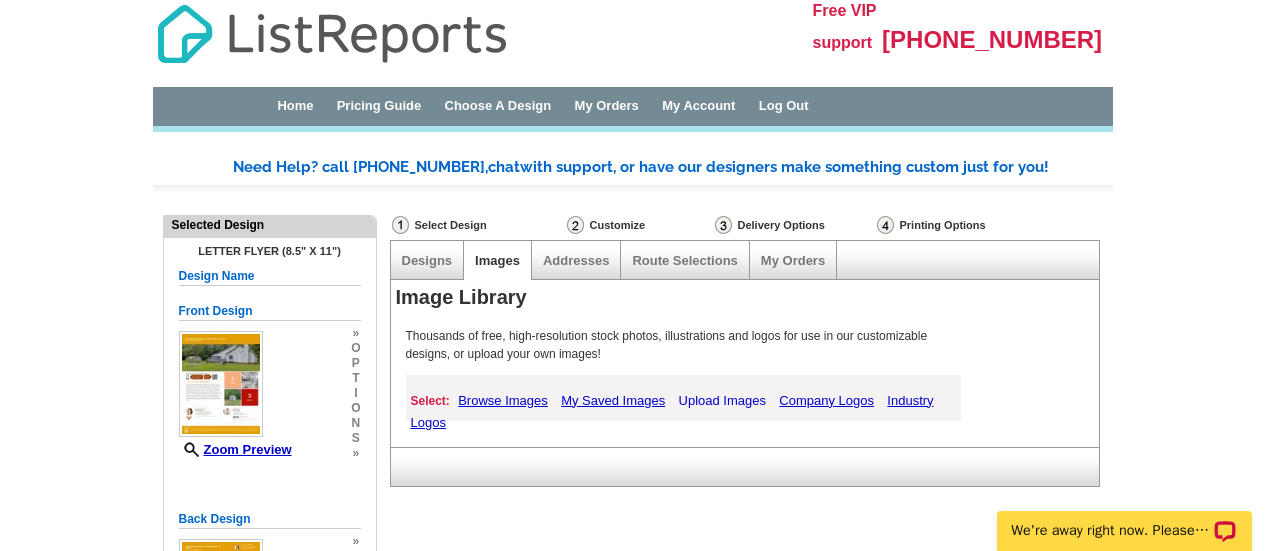 click on "Upload Images" at bounding box center (722, 400) 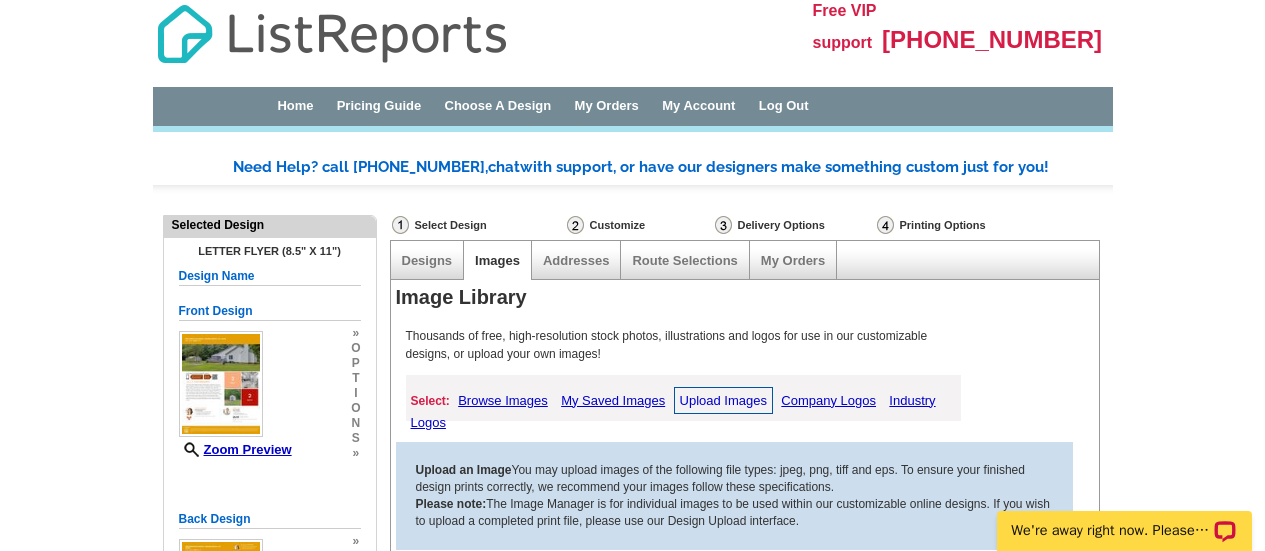 scroll, scrollTop: 0, scrollLeft: 0, axis: both 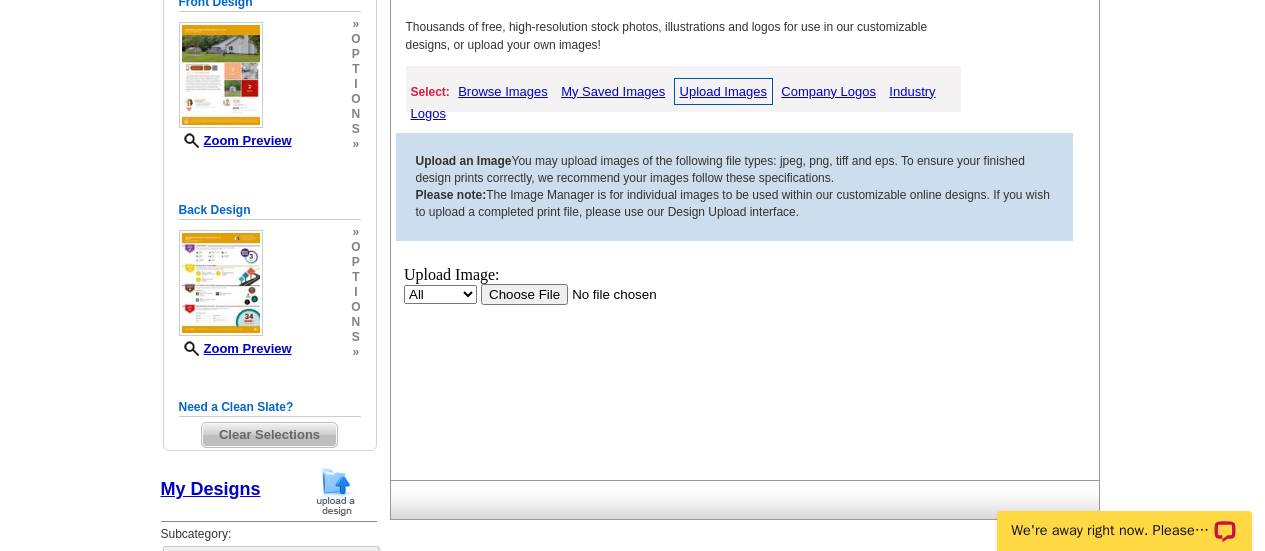 click at bounding box center (606, 294) 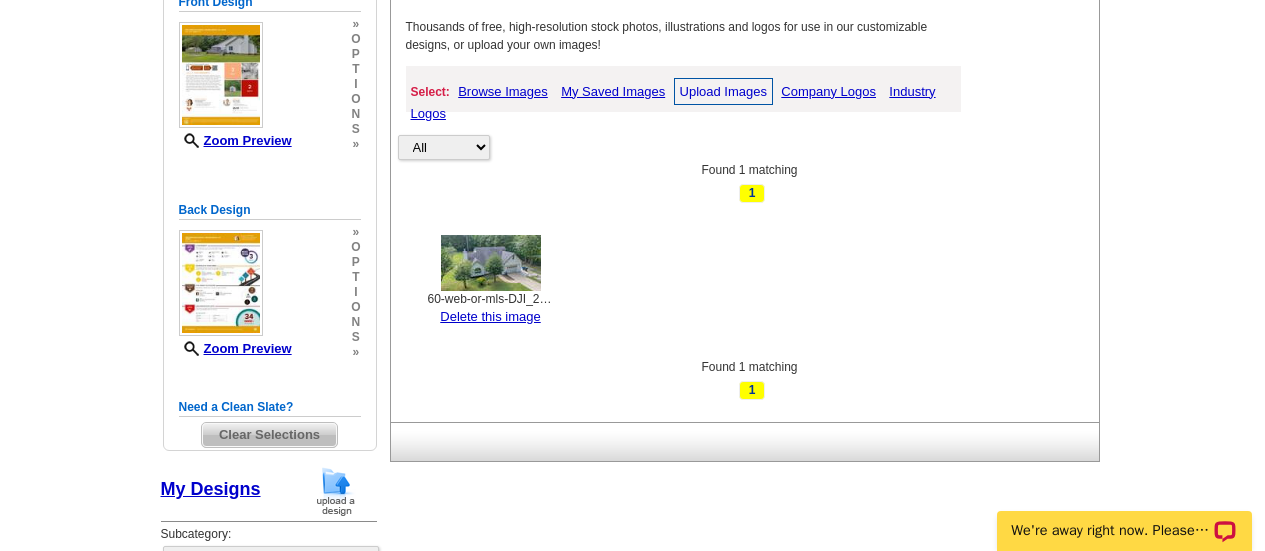 click on "Upload Images" at bounding box center [723, 91] 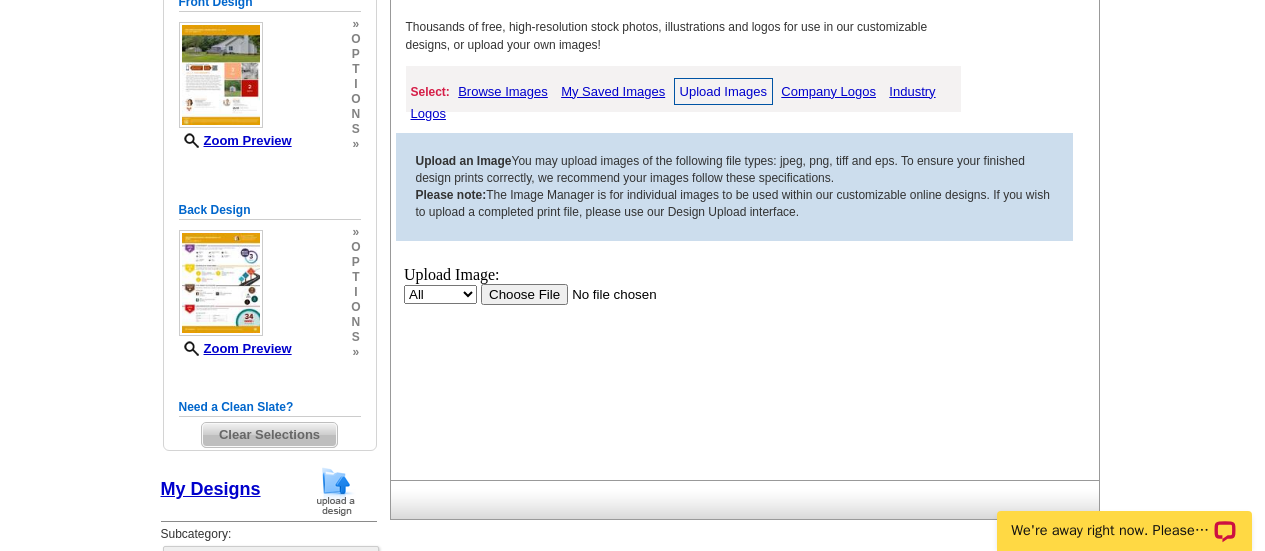 scroll, scrollTop: 0, scrollLeft: 0, axis: both 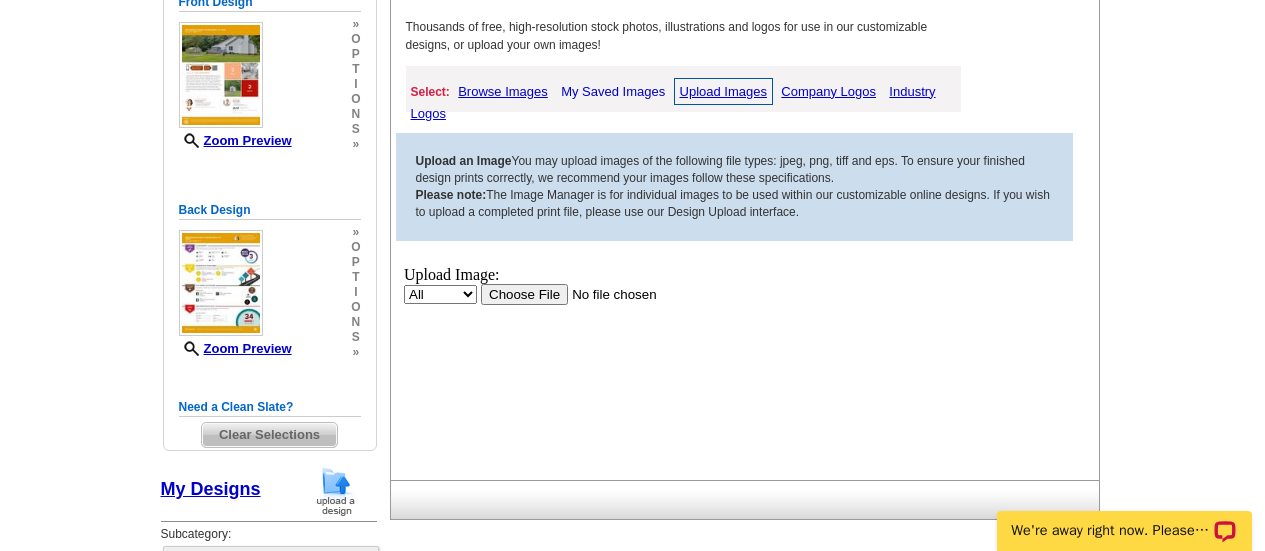 click on "My Saved Images" at bounding box center (613, 91) 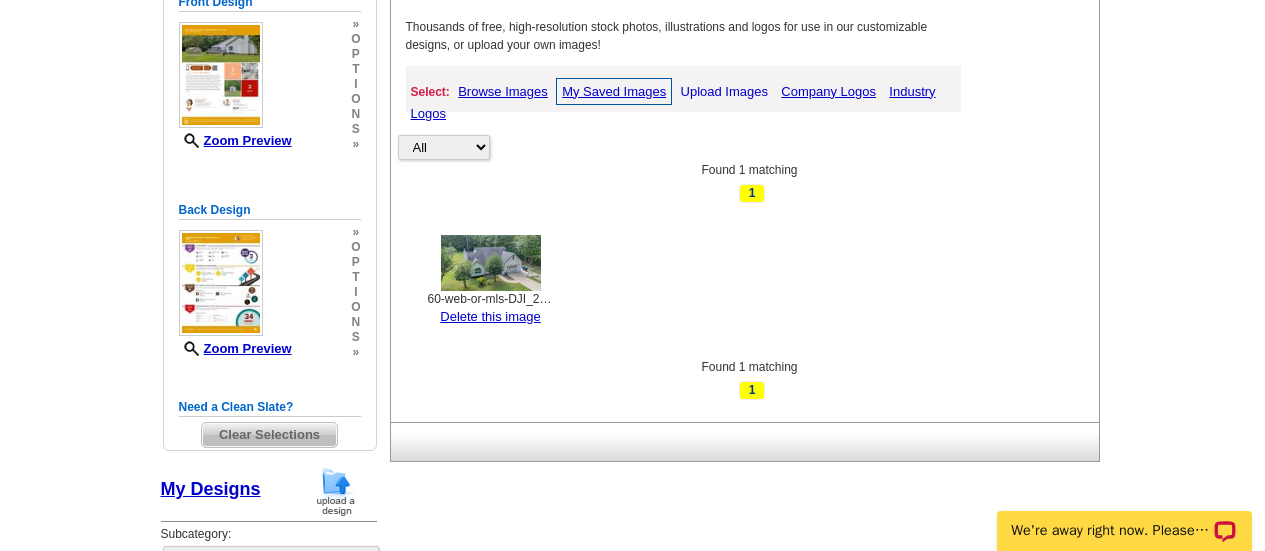 click on "Upload Images" at bounding box center [724, 91] 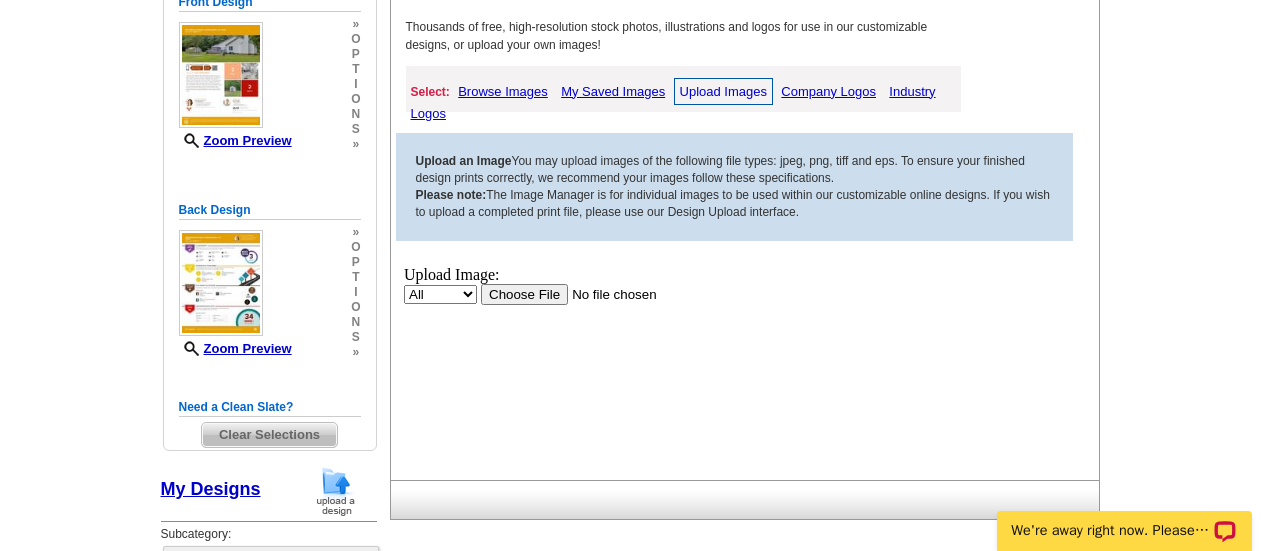 scroll, scrollTop: 0, scrollLeft: 0, axis: both 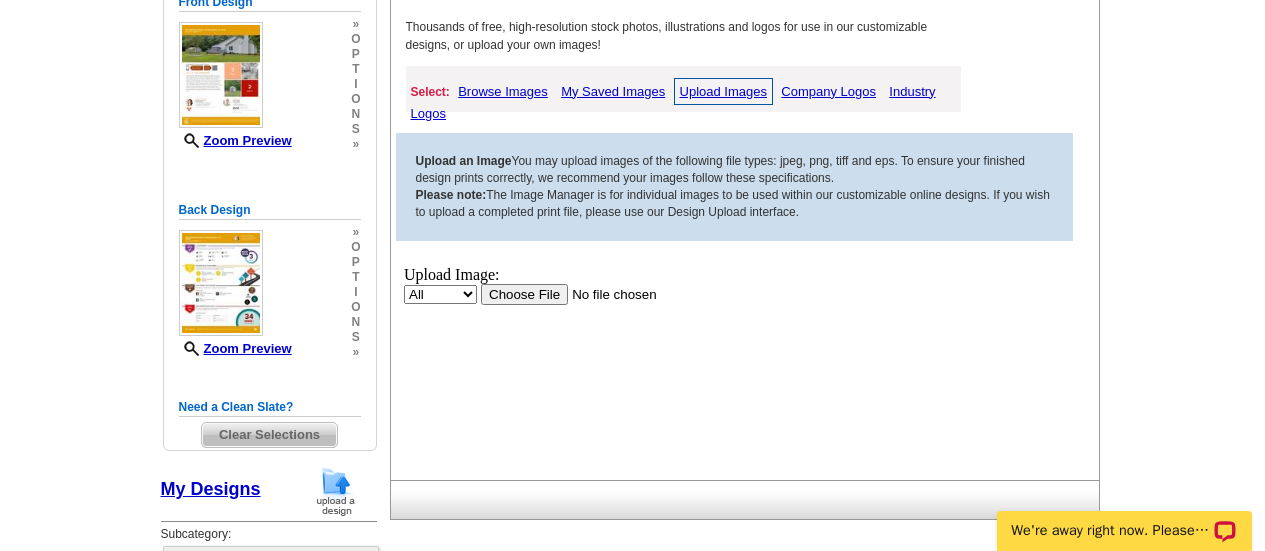 click at bounding box center (606, 294) 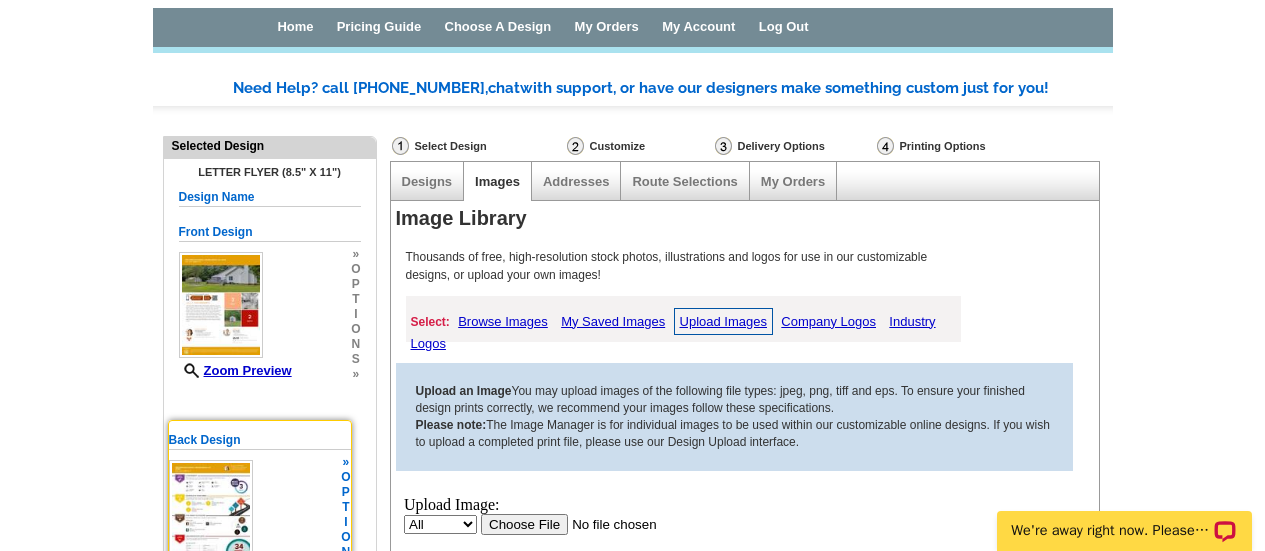 scroll, scrollTop: 0, scrollLeft: 0, axis: both 